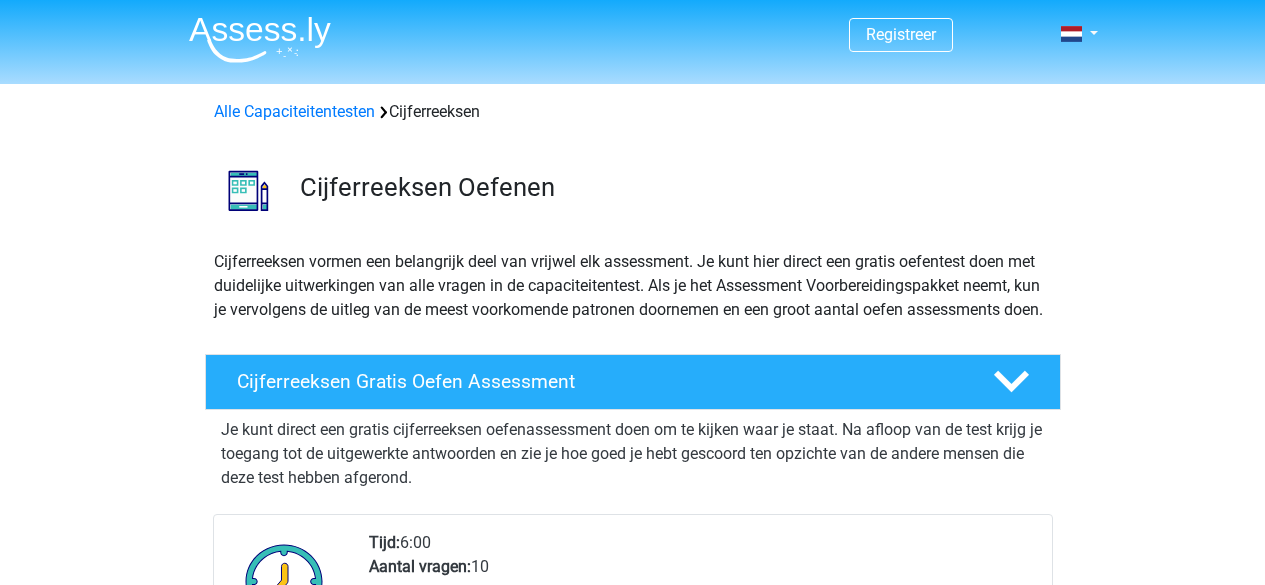scroll, scrollTop: 0, scrollLeft: 0, axis: both 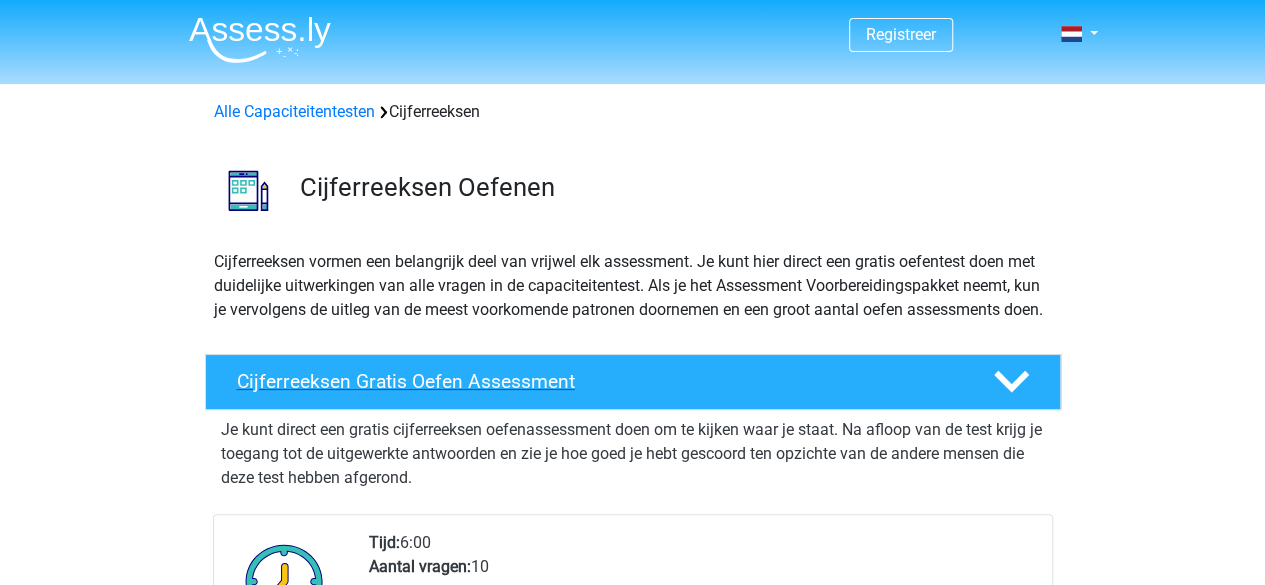 click on "Cijferreeksen
Gratis Oefen Assessment" at bounding box center [599, 381] 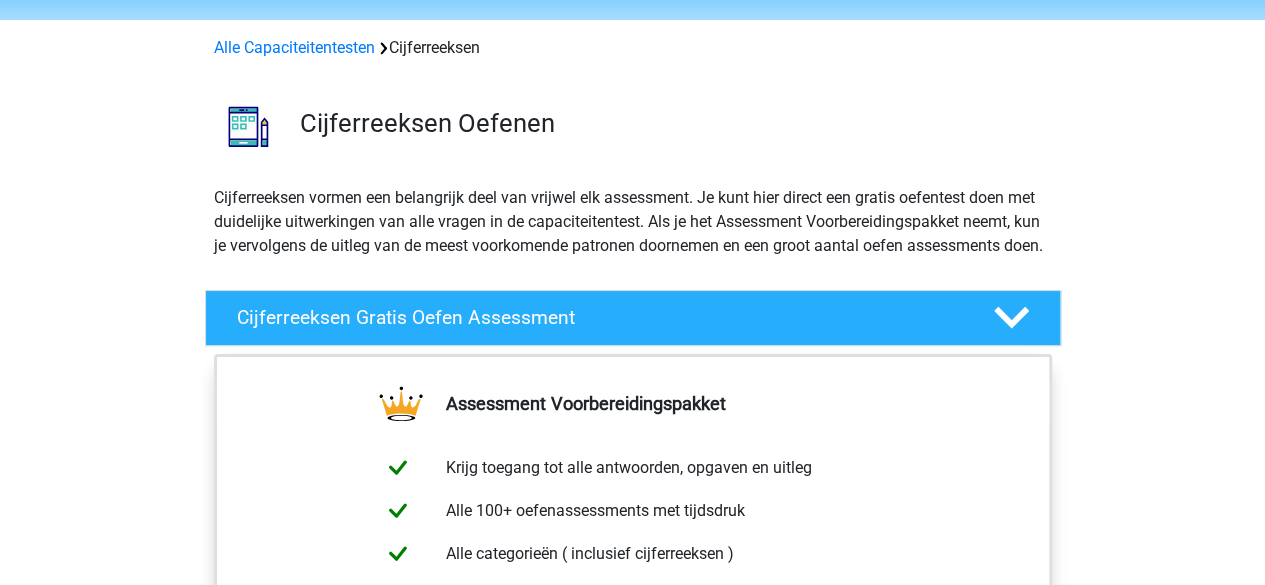 scroll, scrollTop: 0, scrollLeft: 0, axis: both 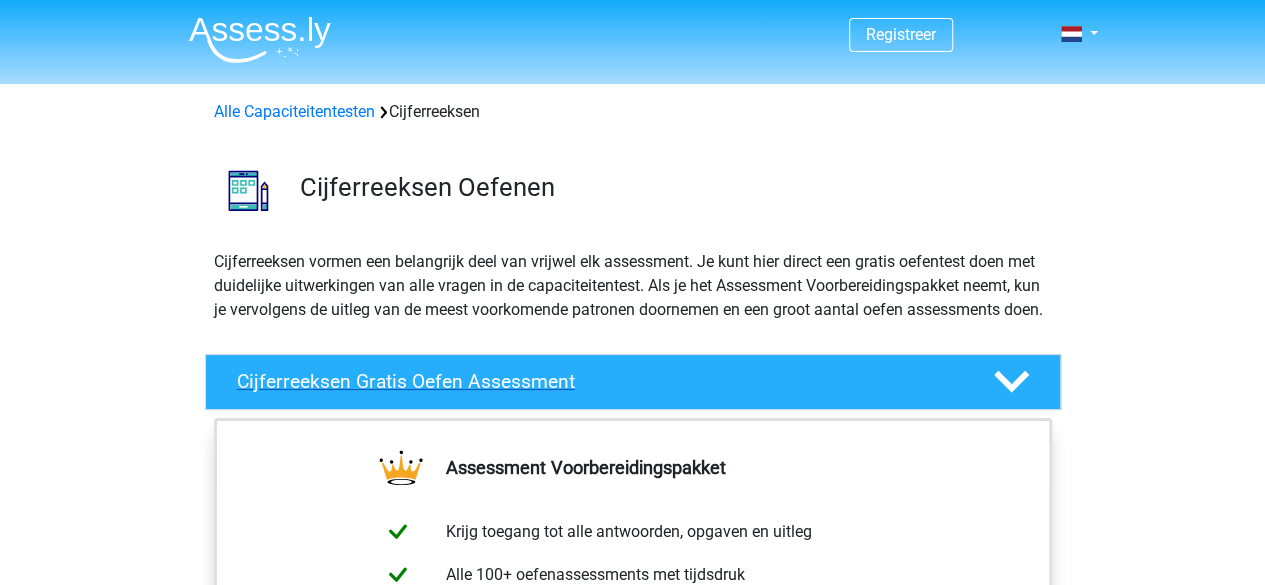 click on "Cijferreeksen
Gratis Oefen Assessment" at bounding box center [599, 381] 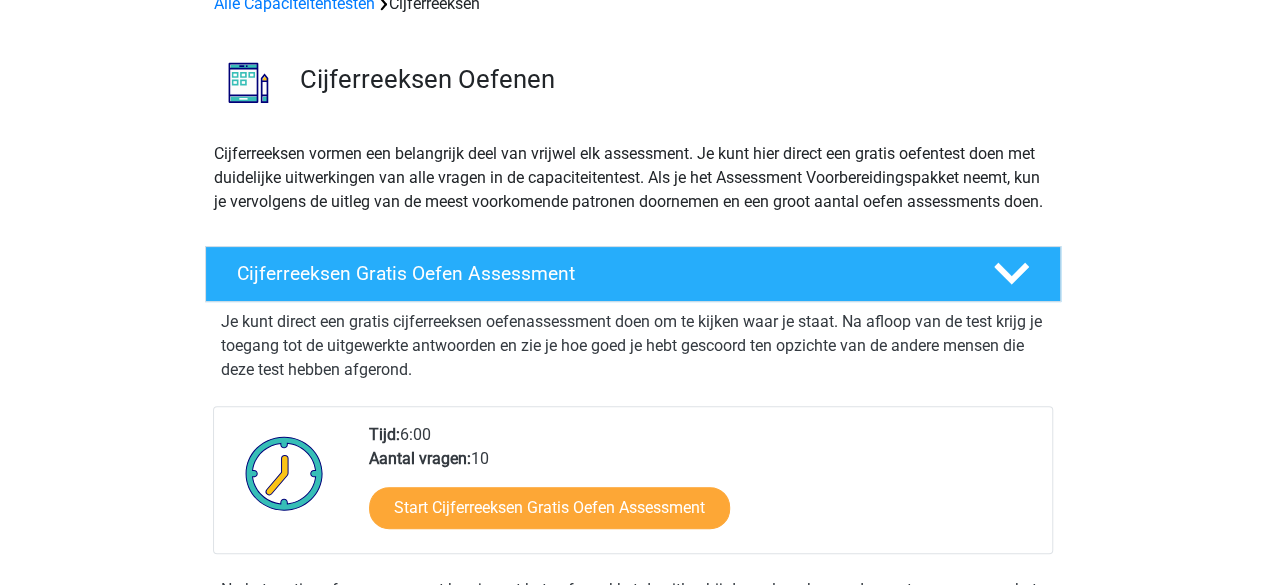 scroll, scrollTop: 153, scrollLeft: 0, axis: vertical 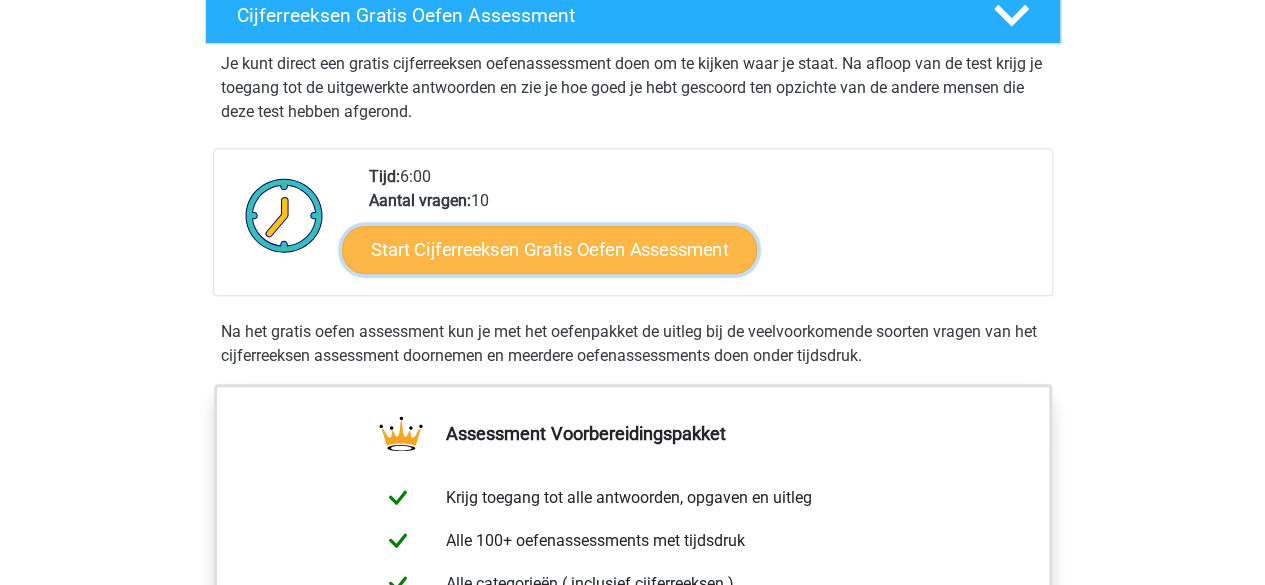 click on "Start Cijferreeksen
Gratis Oefen Assessment" at bounding box center [549, 249] 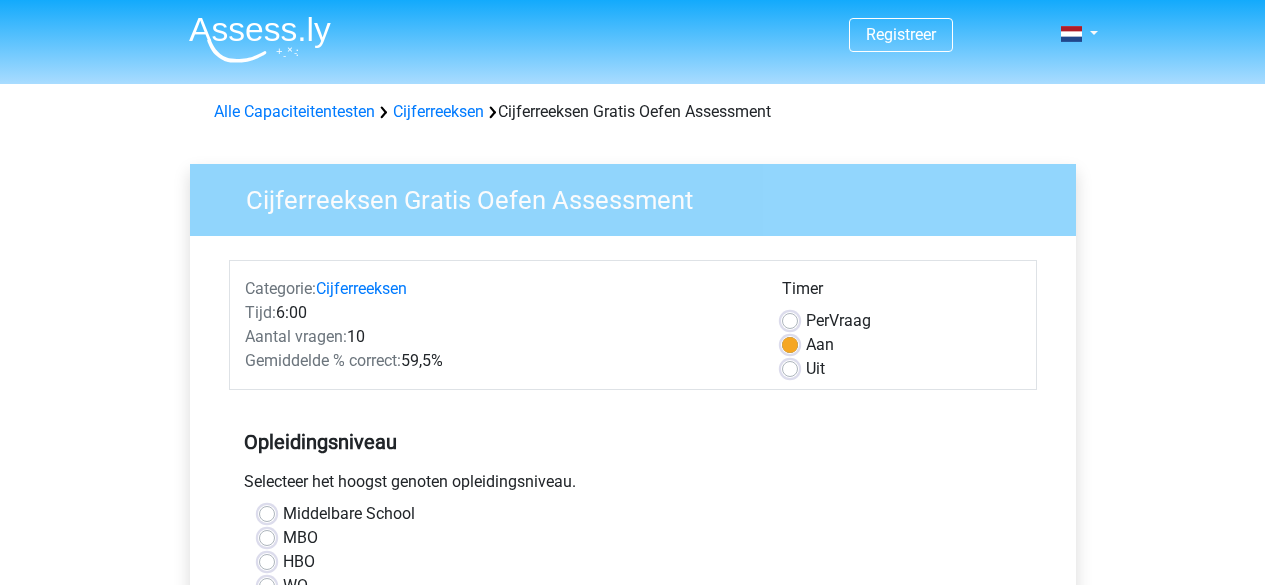 scroll, scrollTop: 0, scrollLeft: 0, axis: both 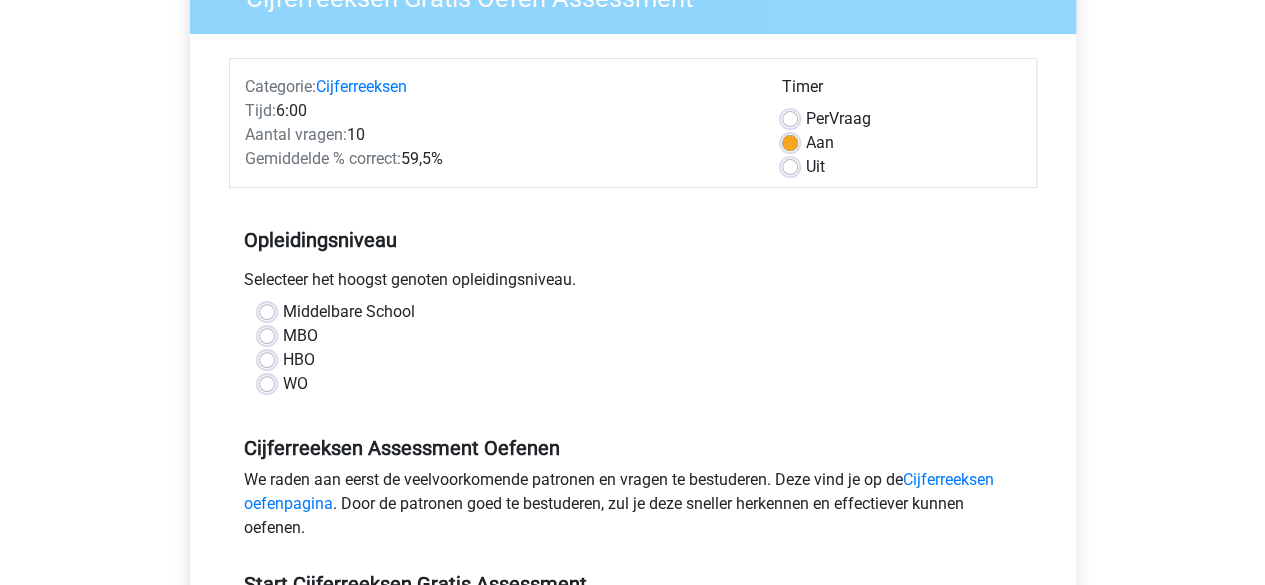 click on "Middelbare School" at bounding box center [349, 312] 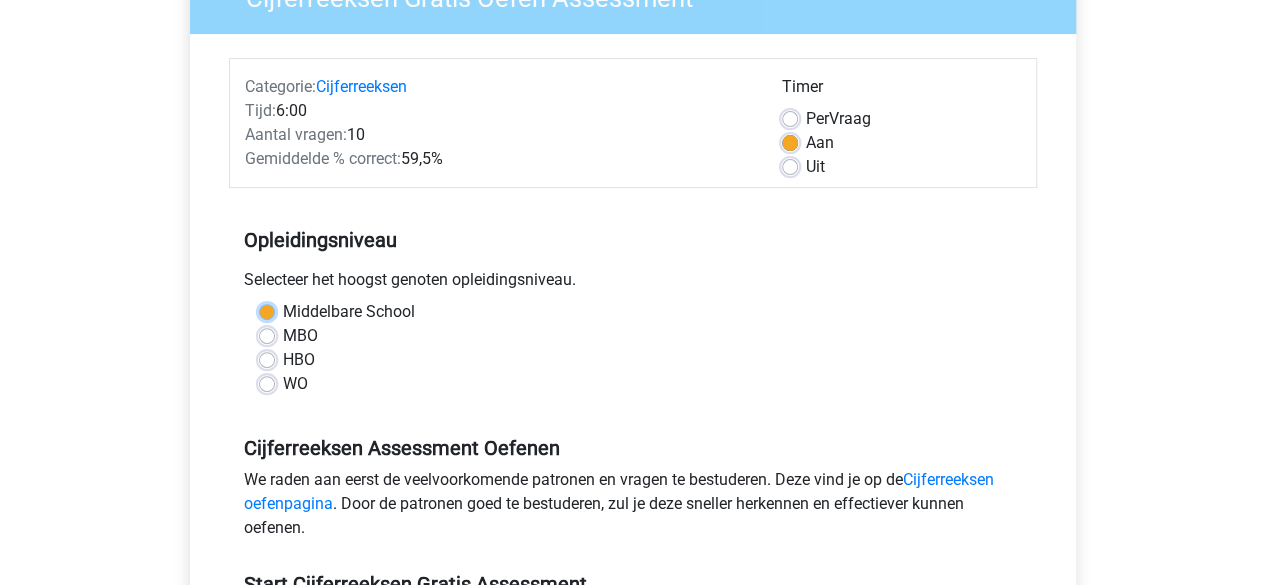 click on "Middelbare School" at bounding box center [267, 310] 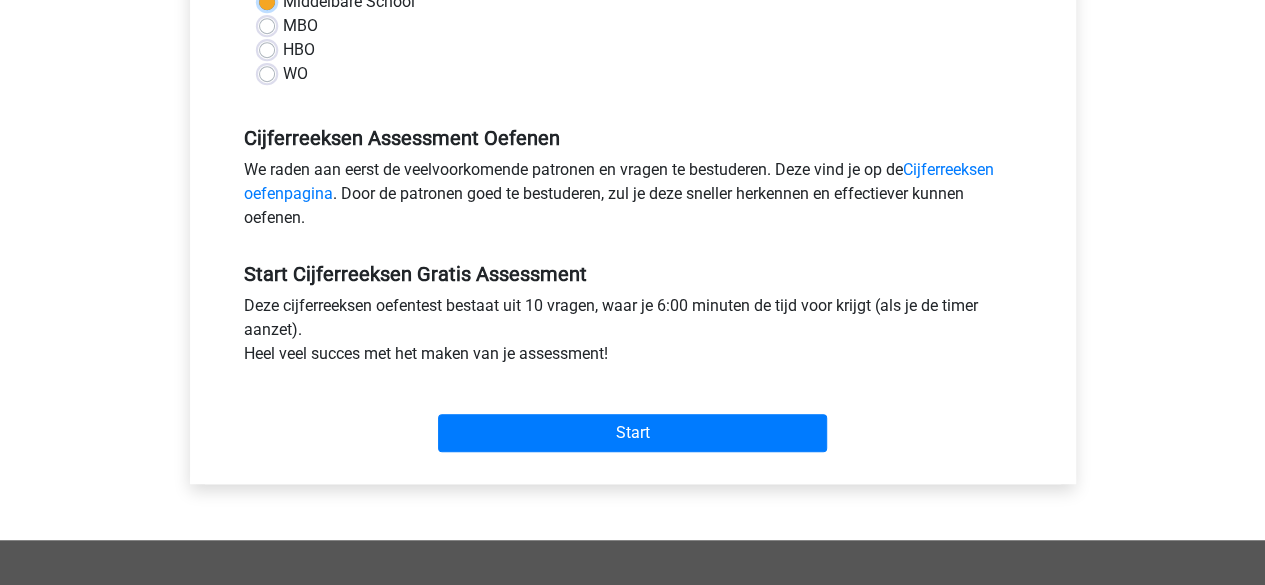 scroll, scrollTop: 536, scrollLeft: 0, axis: vertical 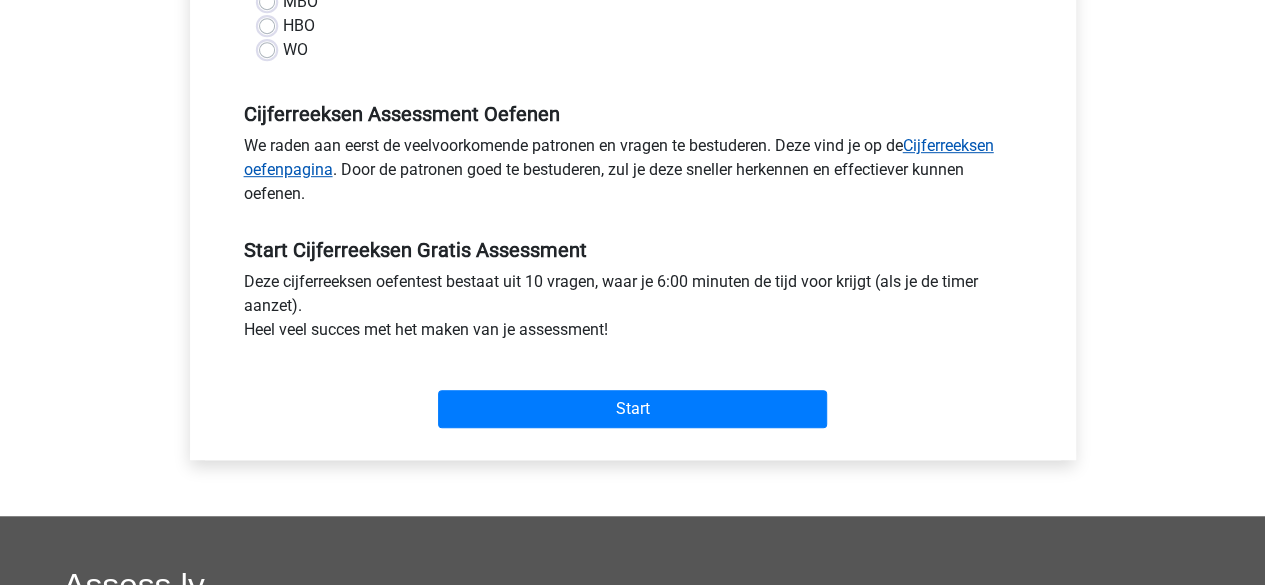 click on "Cijferreeksen
oefenpagina" at bounding box center (619, 157) 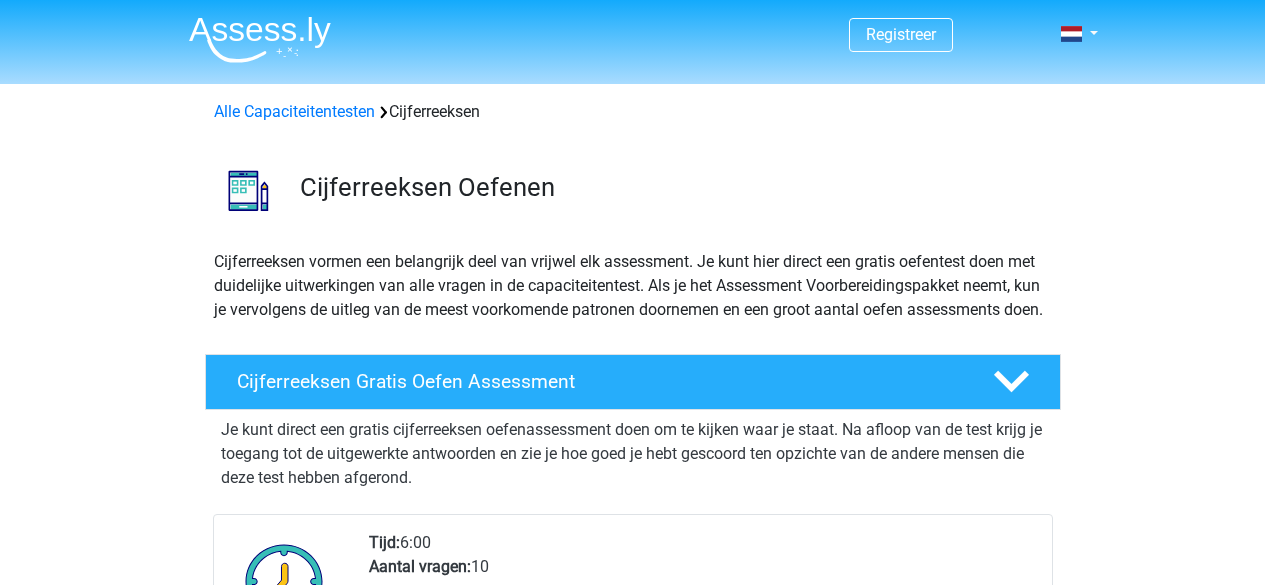 scroll, scrollTop: 0, scrollLeft: 0, axis: both 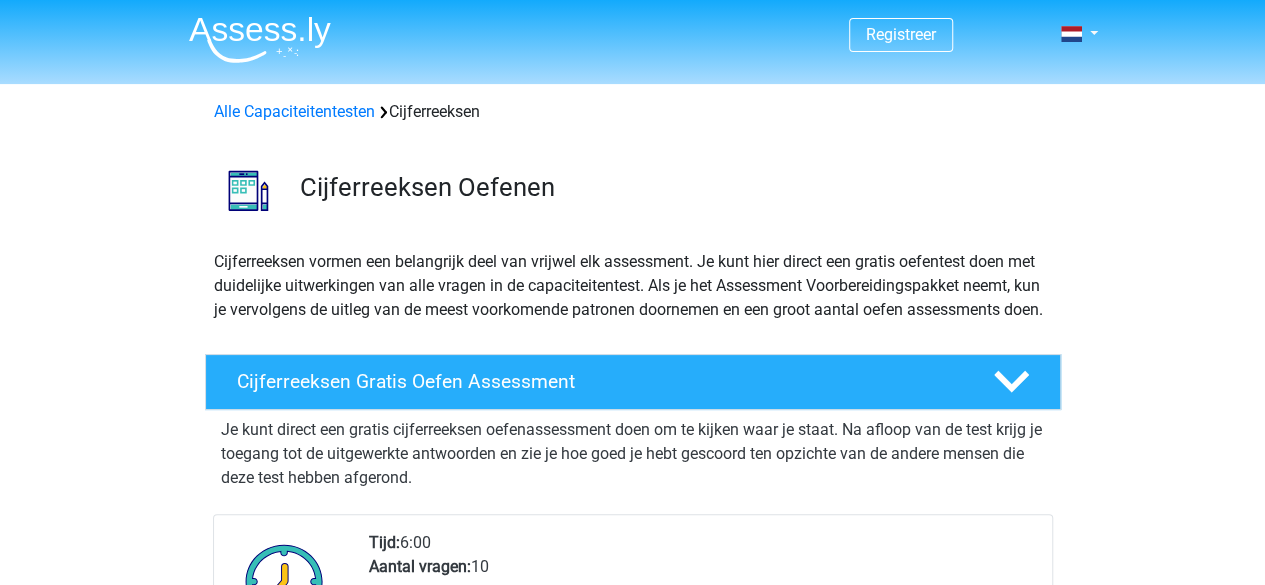 click on "Je kunt direct een gratis cijferreeksen oefenassessment doen om te kijken waar je staat. Na afloop van de test krijg je toegang tot de uitgewerkte antwoorden en zie je hoe goed je hebt gescoord ten opzichte van de andere mensen die deze test hebben afgerond." at bounding box center (633, 454) 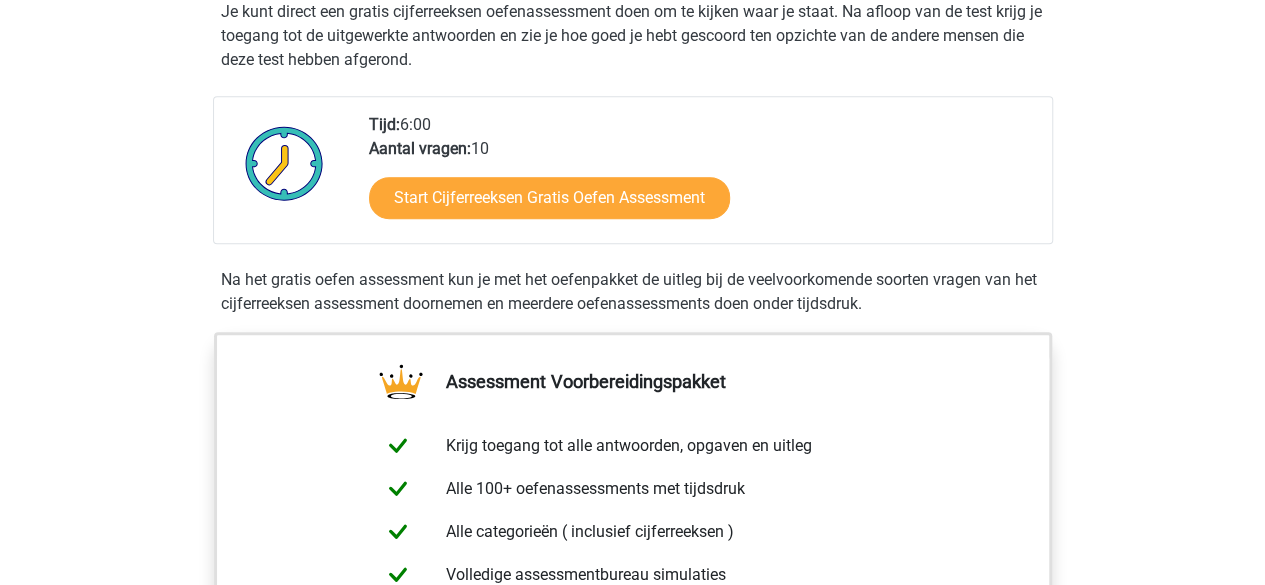 scroll, scrollTop: 430, scrollLeft: 0, axis: vertical 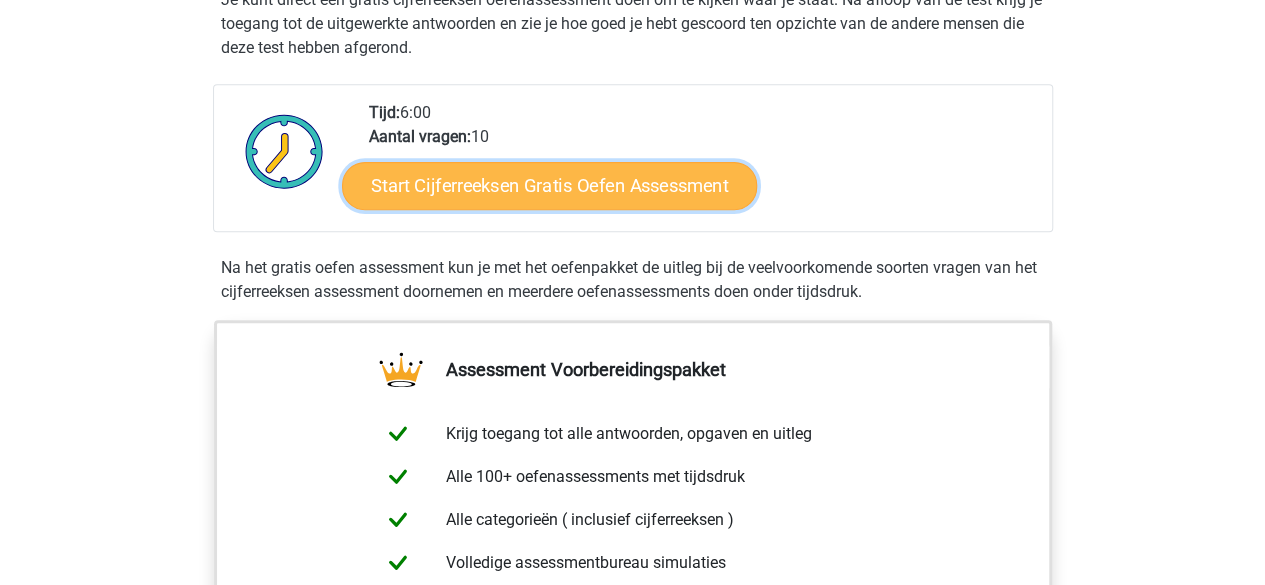 click on "Start Cijferreeksen
Gratis Oefen Assessment" at bounding box center (549, 185) 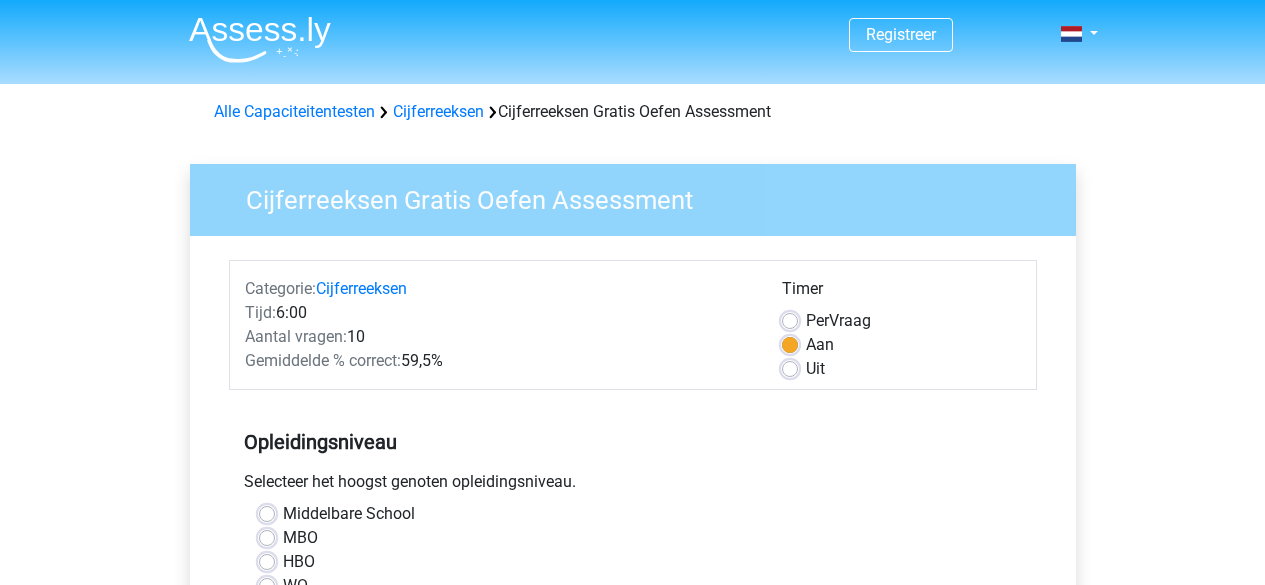 scroll, scrollTop: 0, scrollLeft: 0, axis: both 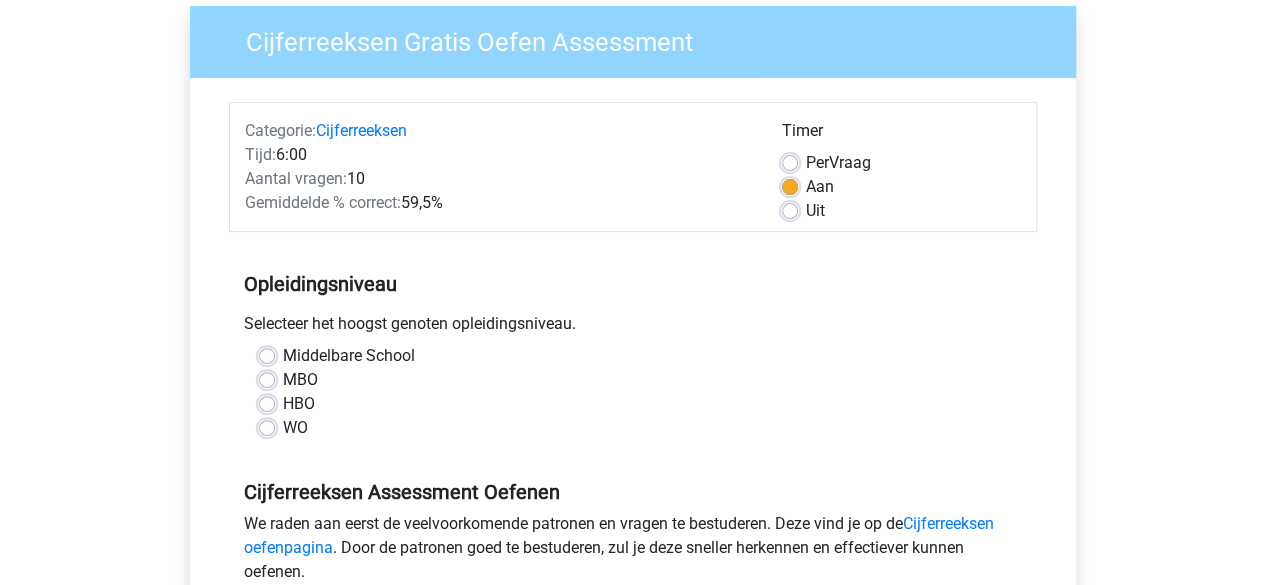 click on "WO" at bounding box center (295, 428) 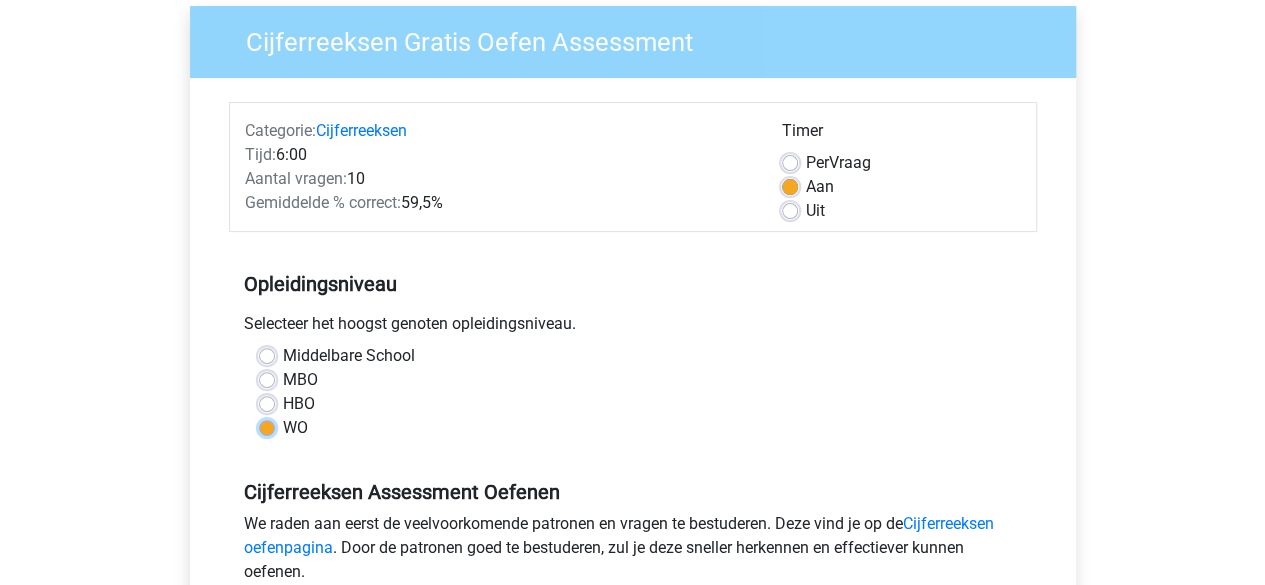 click on "WO" at bounding box center [267, 426] 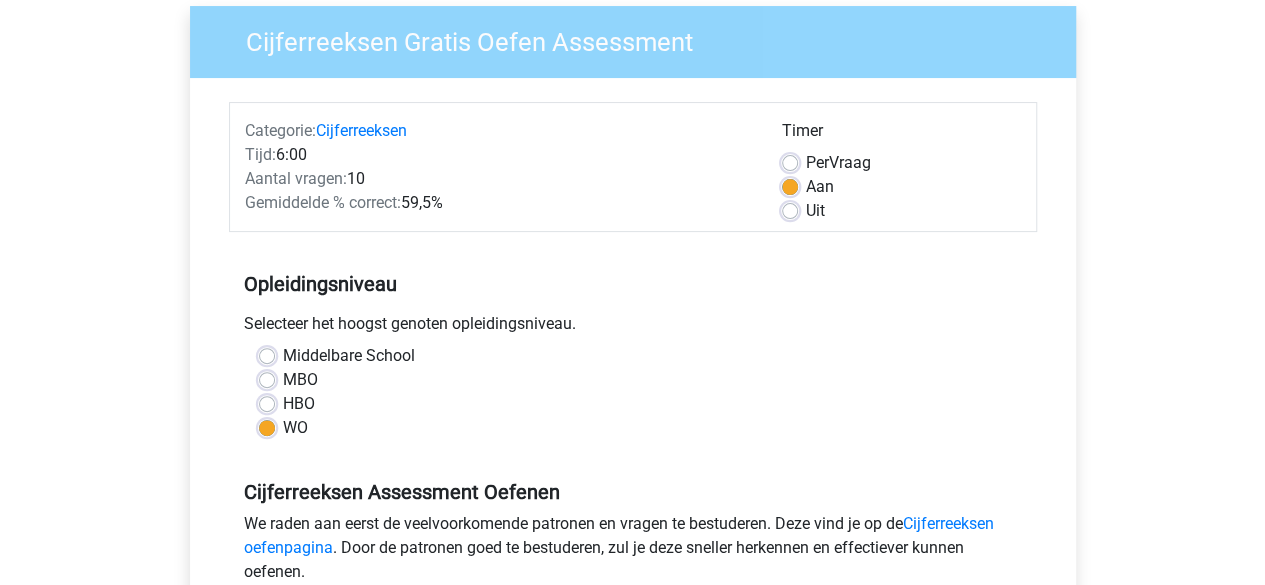 click on "MBO" at bounding box center [633, 380] 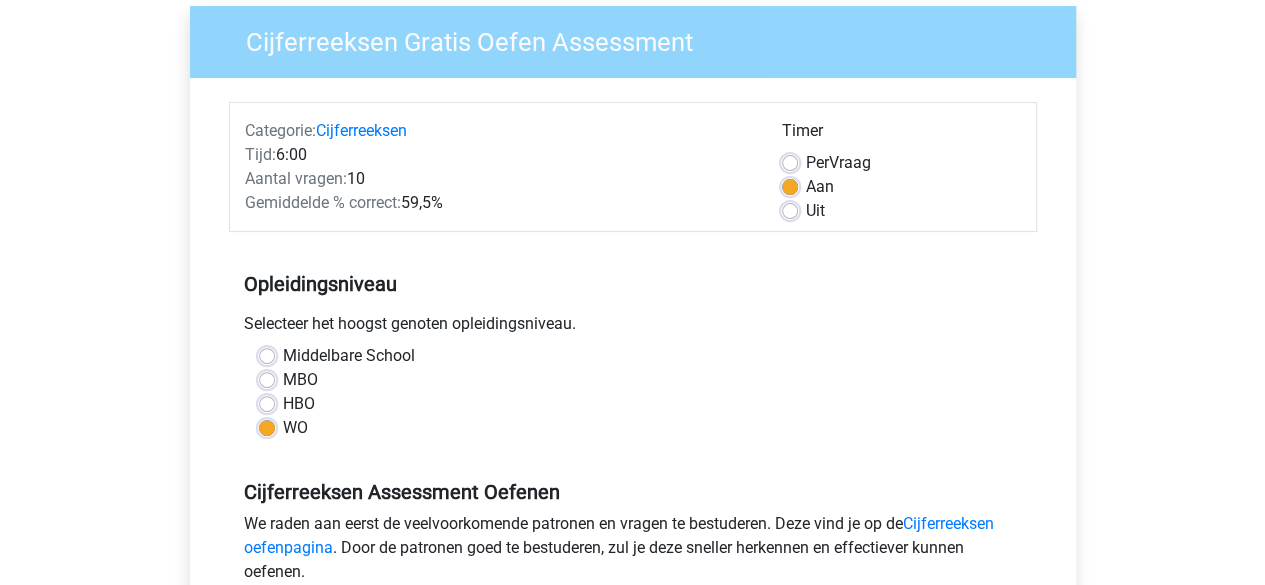 click on "Middelbare School" at bounding box center (349, 356) 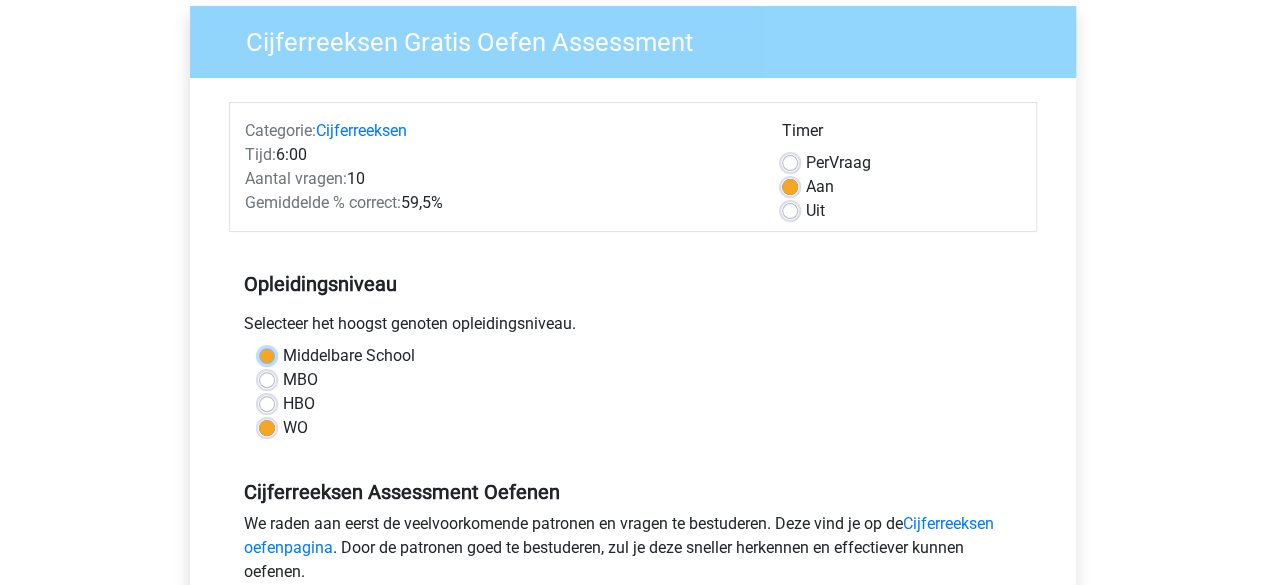 radio on "true" 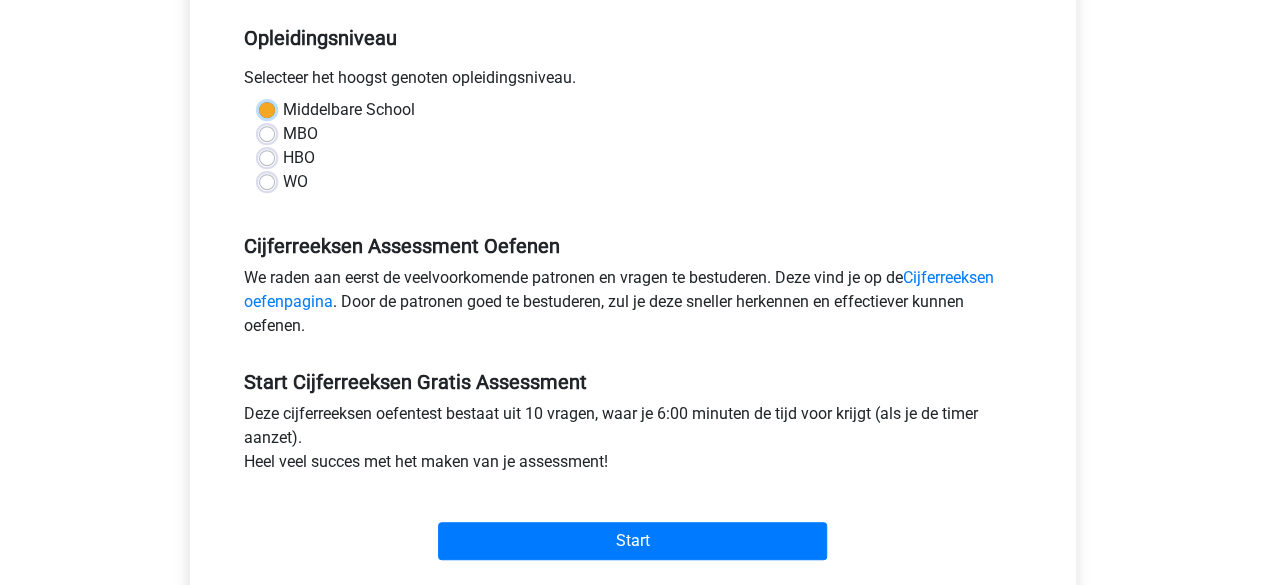 scroll, scrollTop: 424, scrollLeft: 0, axis: vertical 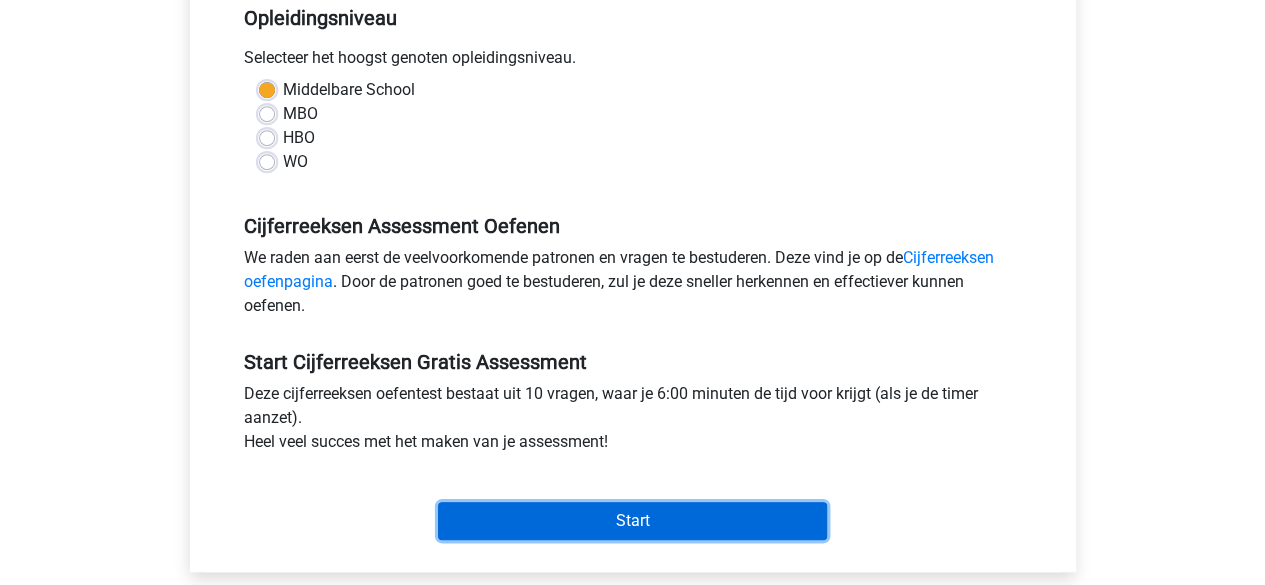click on "Start" at bounding box center [632, 521] 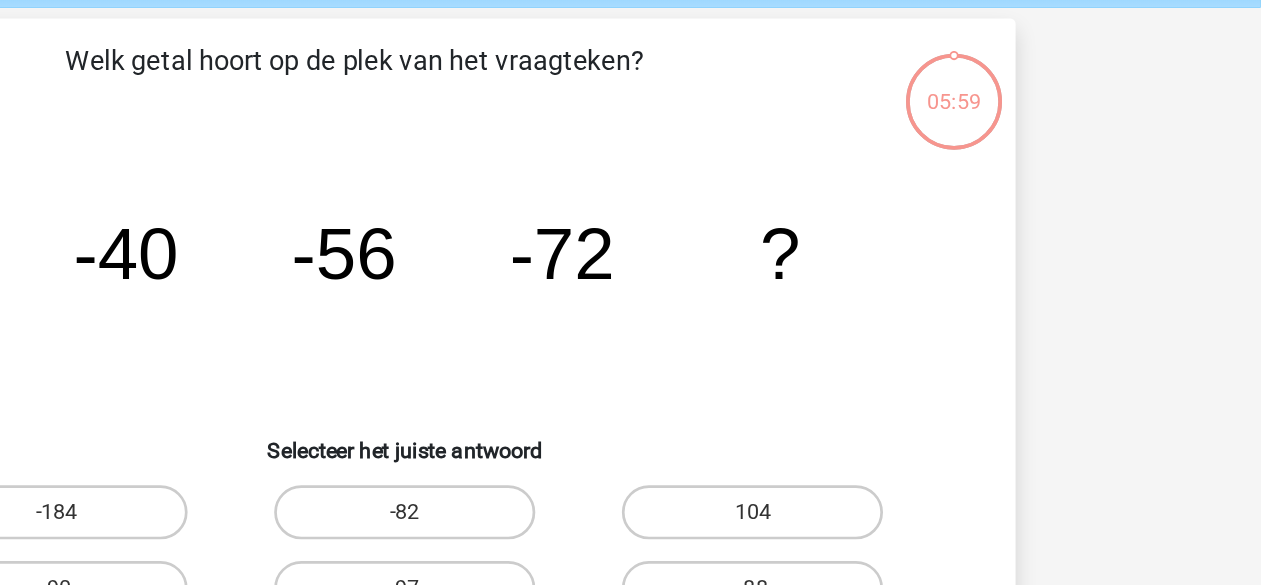 scroll, scrollTop: 0, scrollLeft: 0, axis: both 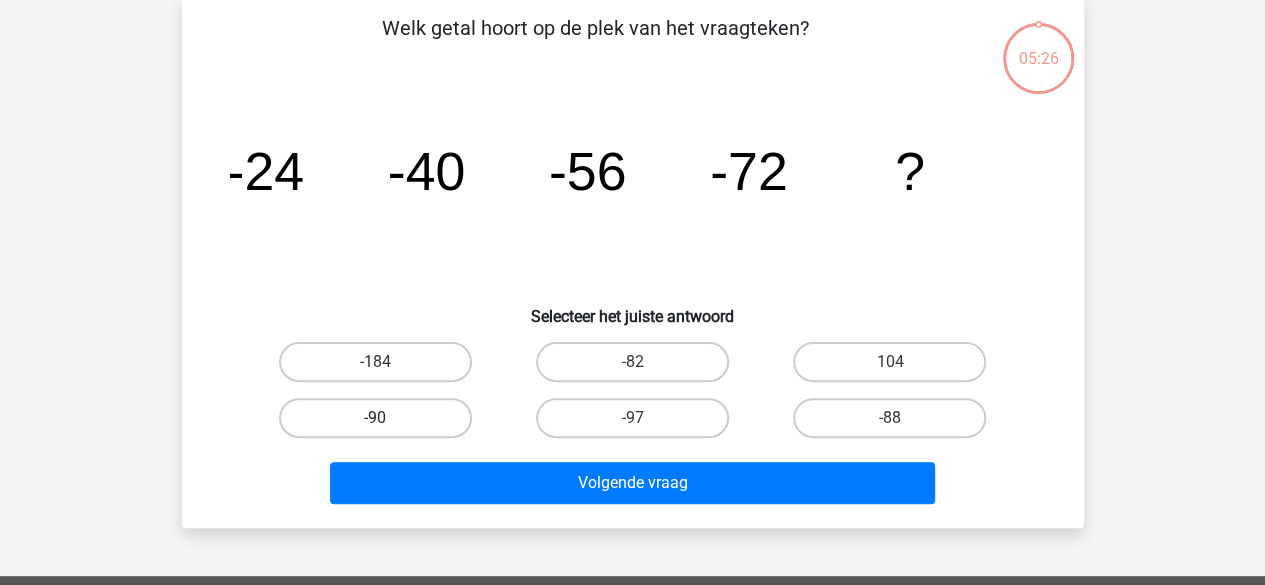 click on "-90" at bounding box center (375, 418) 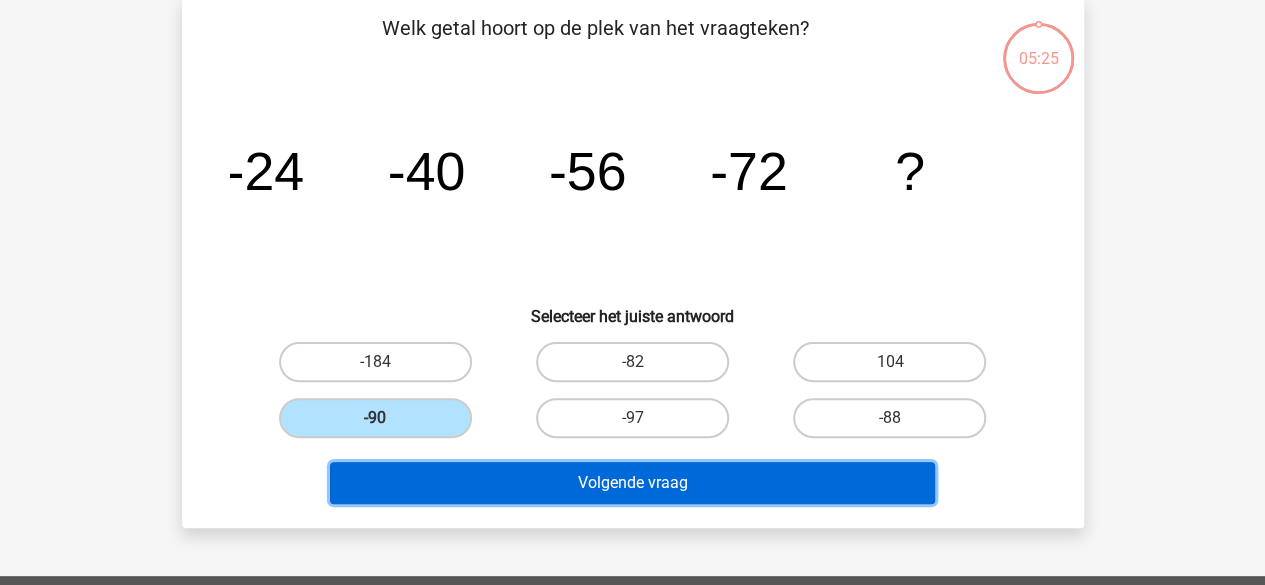 click on "Volgende vraag" at bounding box center [632, 483] 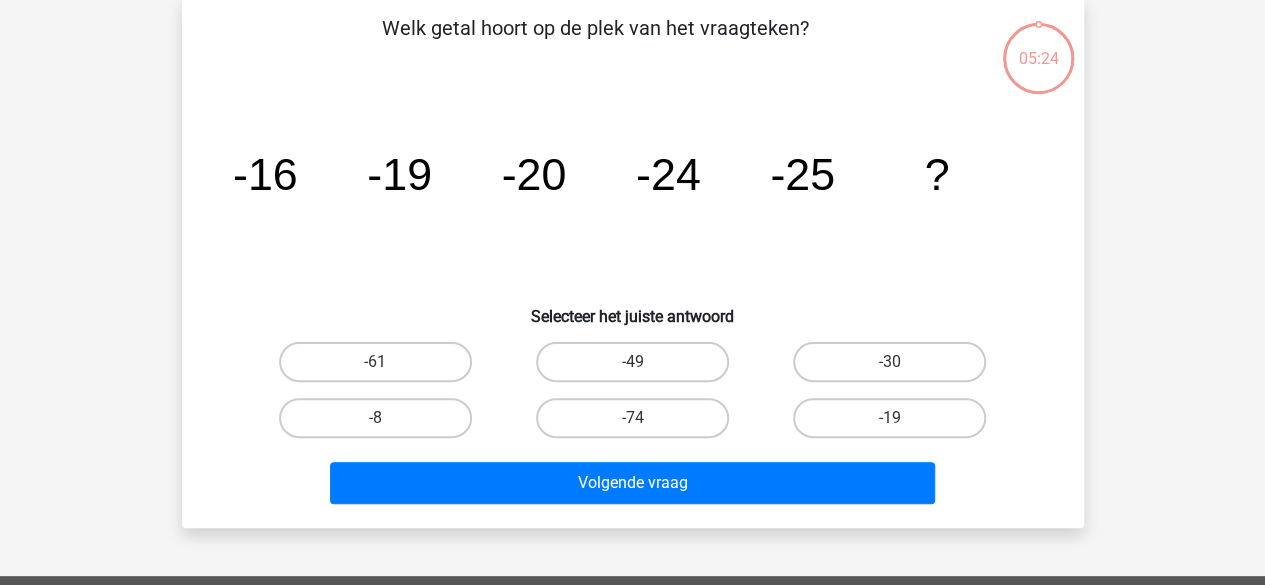 scroll, scrollTop: 92, scrollLeft: 0, axis: vertical 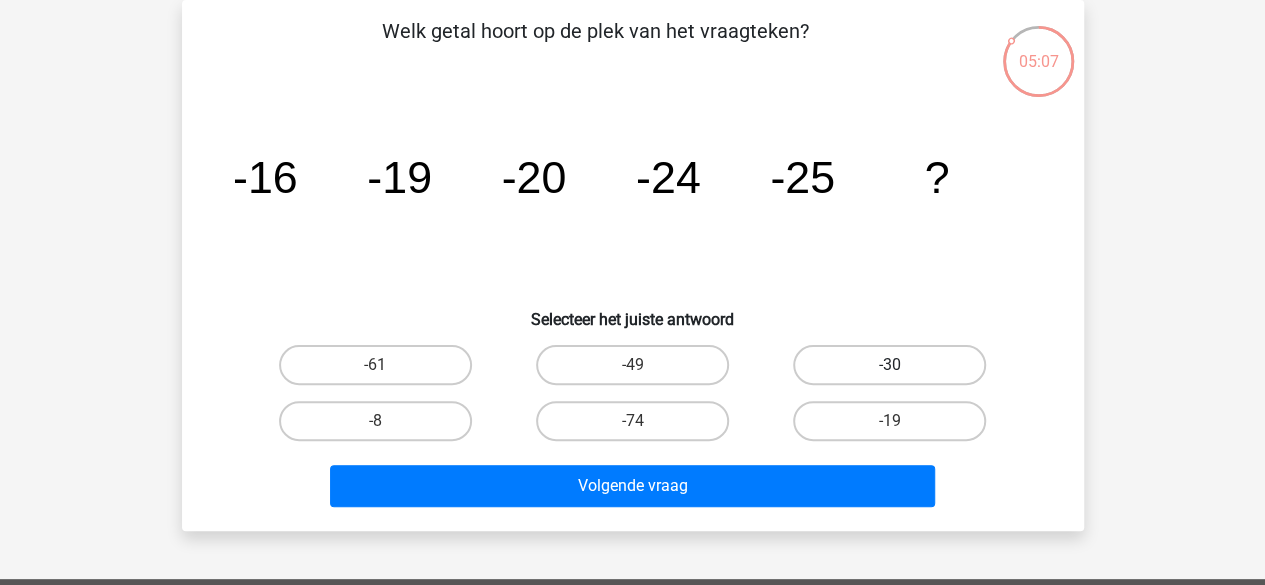 click on "-30" at bounding box center [889, 365] 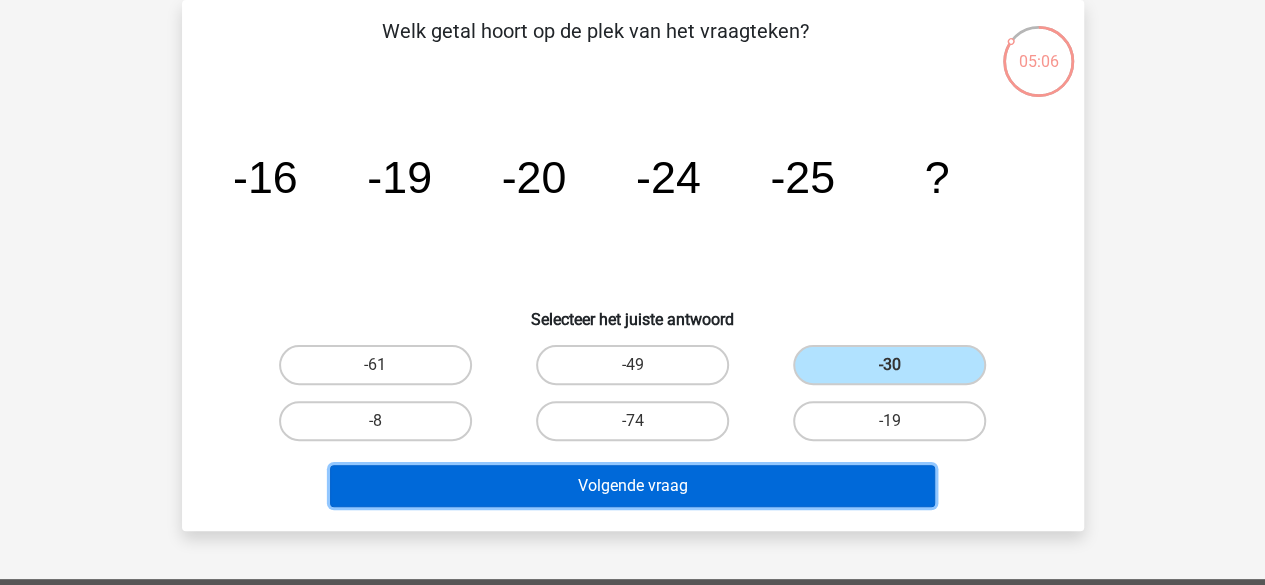 click on "Volgende vraag" at bounding box center [632, 486] 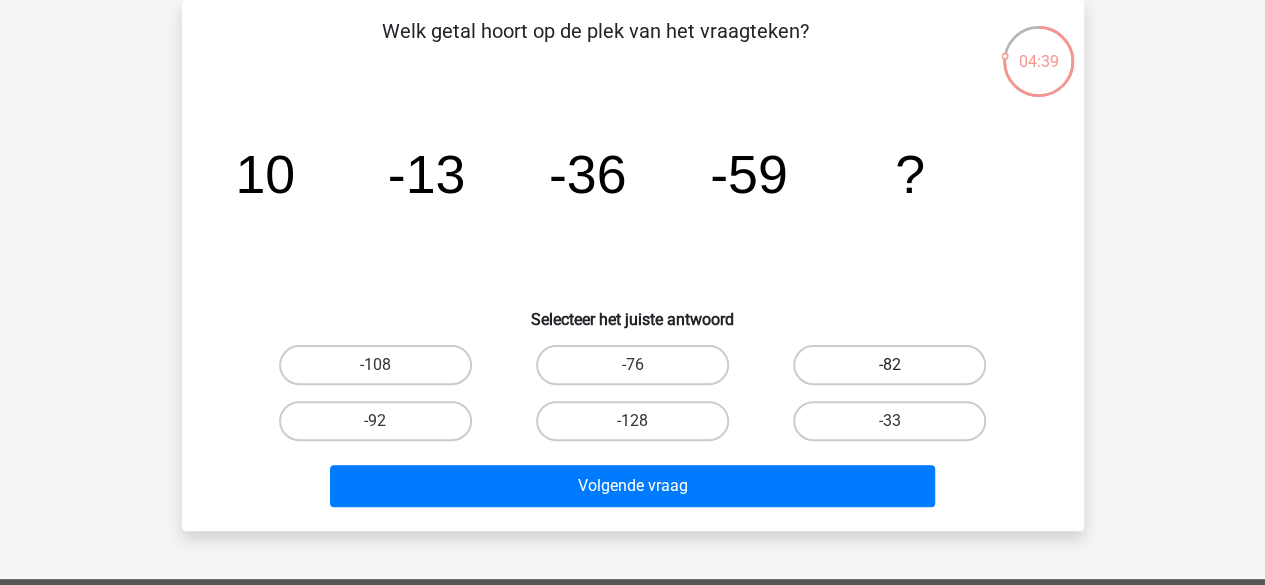 click on "-82" at bounding box center [889, 365] 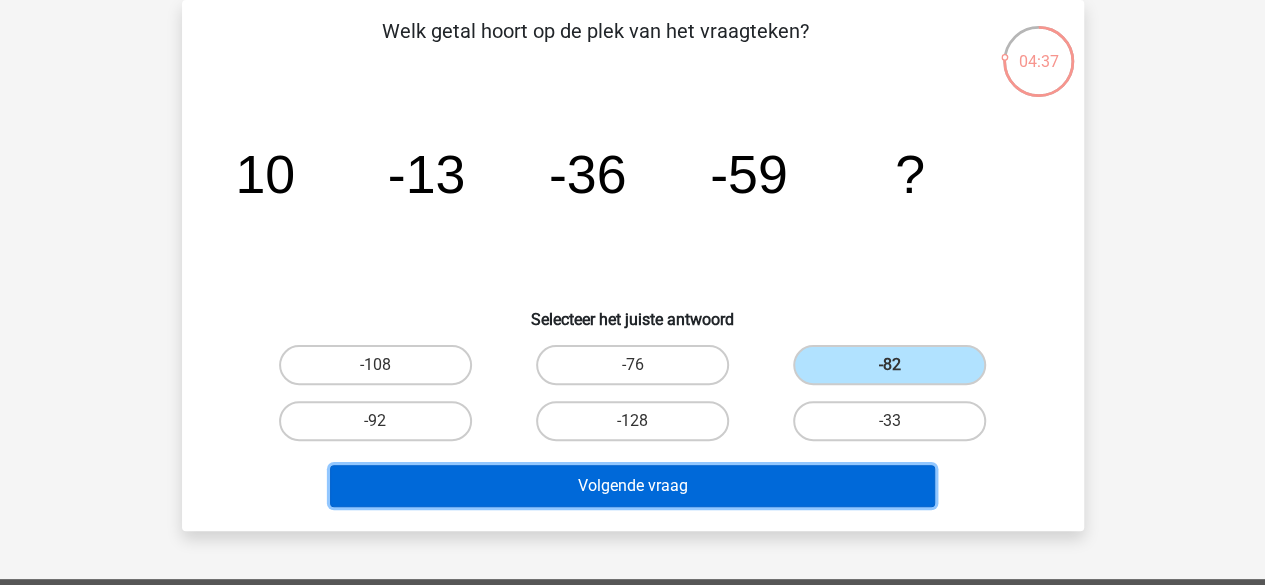 click on "Volgende vraag" at bounding box center (632, 486) 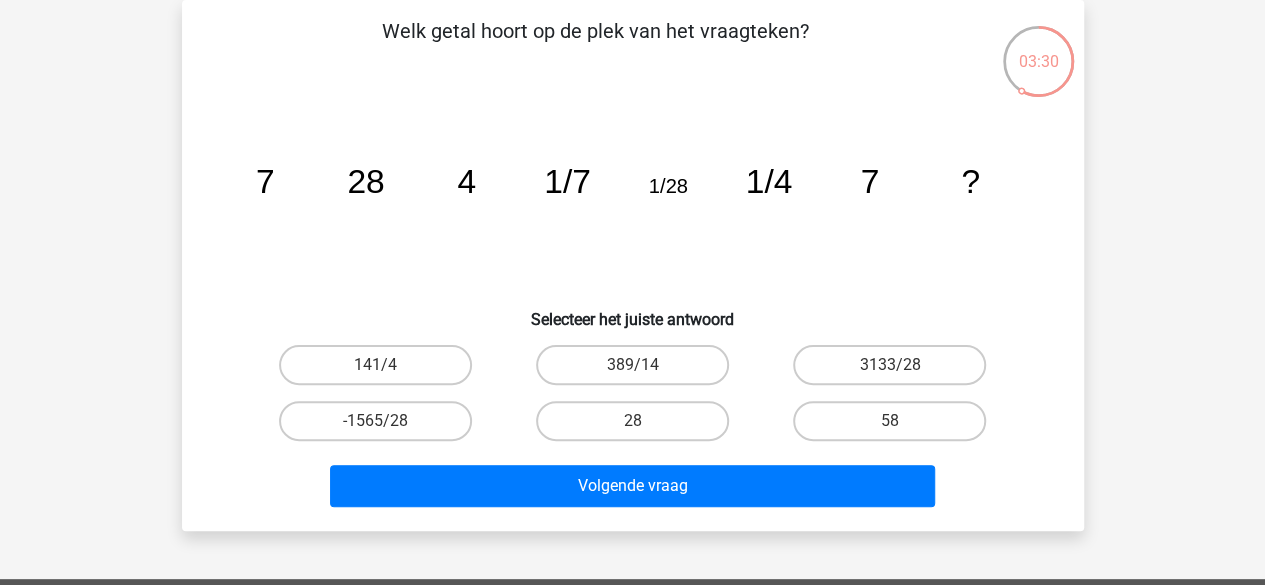 click on "28" at bounding box center (638, 427) 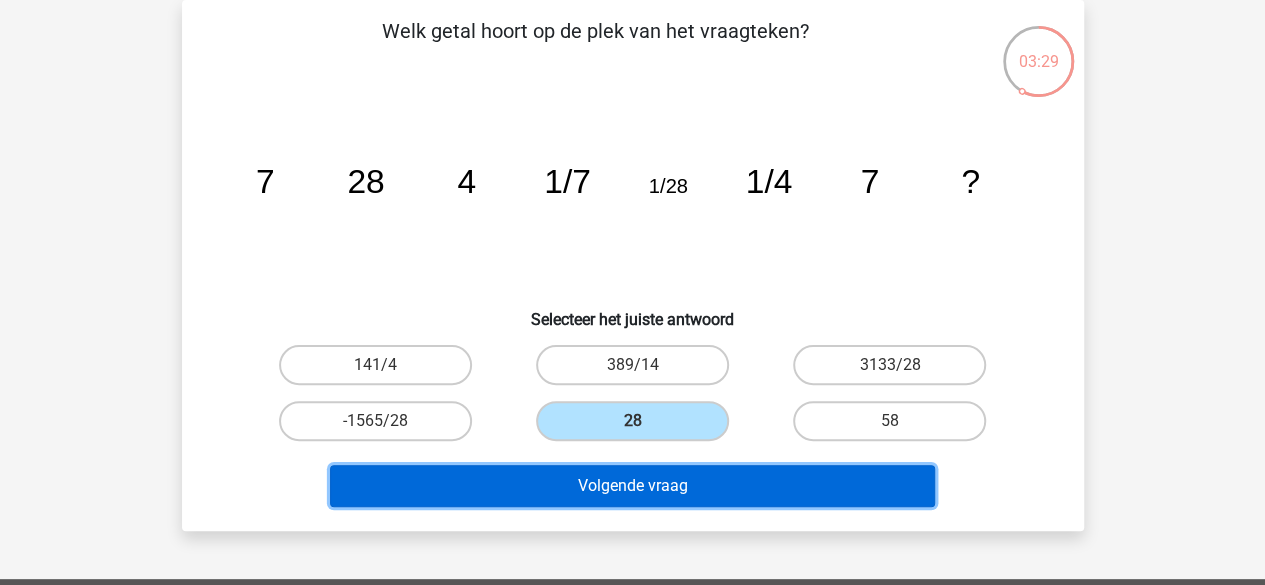 click on "Volgende vraag" at bounding box center [632, 486] 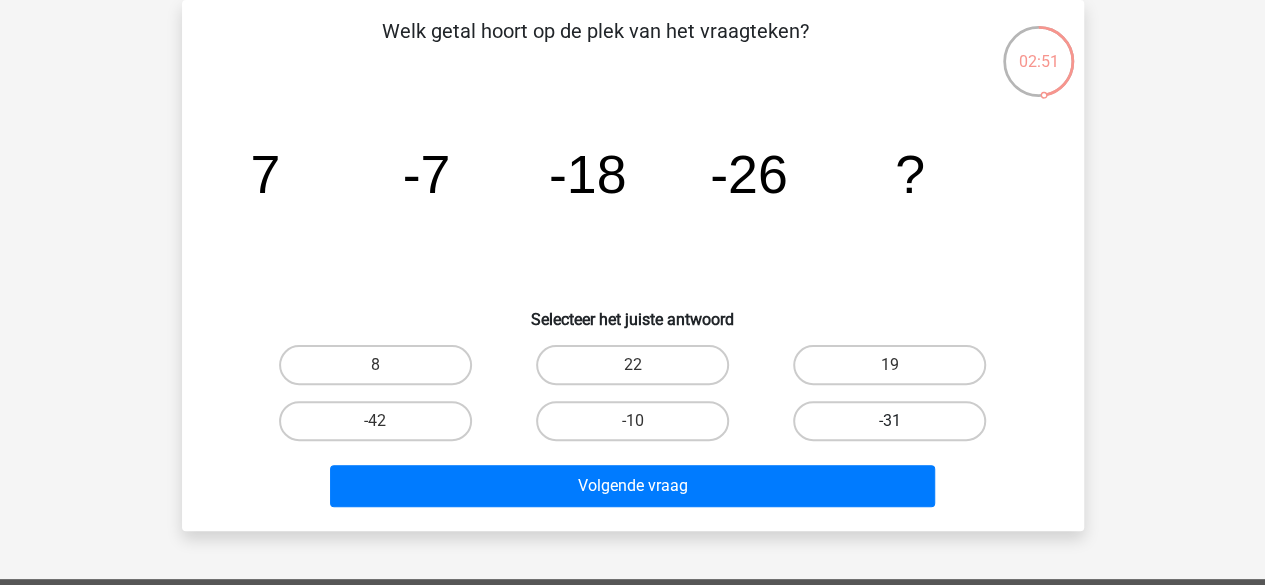 click on "-31" at bounding box center (889, 421) 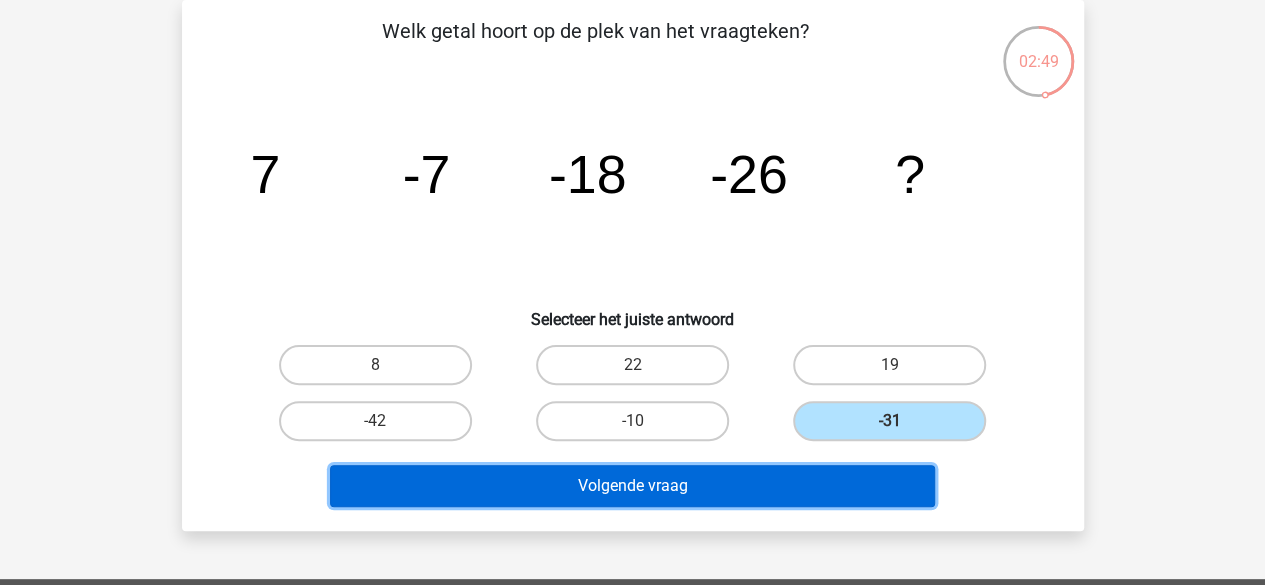click on "Volgende vraag" at bounding box center [632, 486] 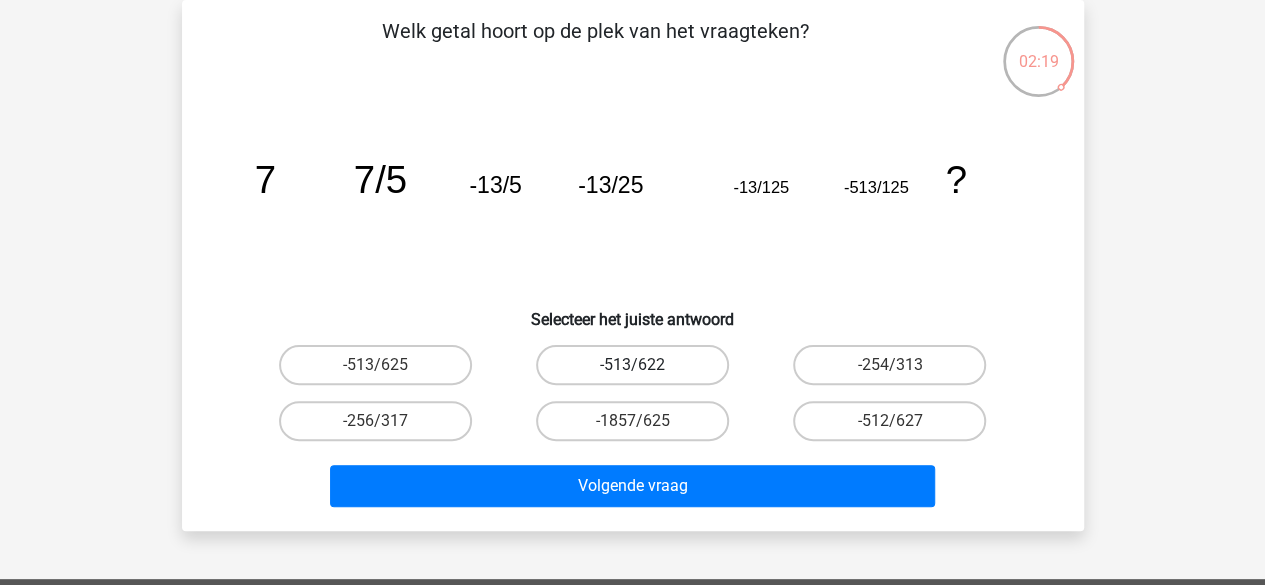click on "-513/622" at bounding box center [632, 365] 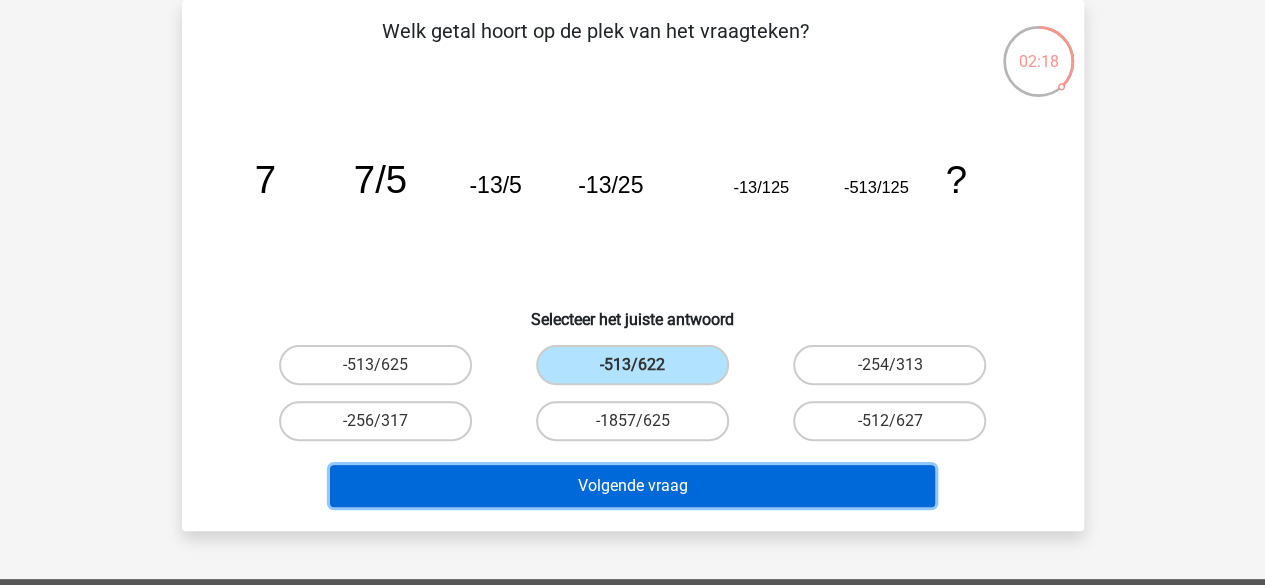 click on "Volgende vraag" at bounding box center [632, 486] 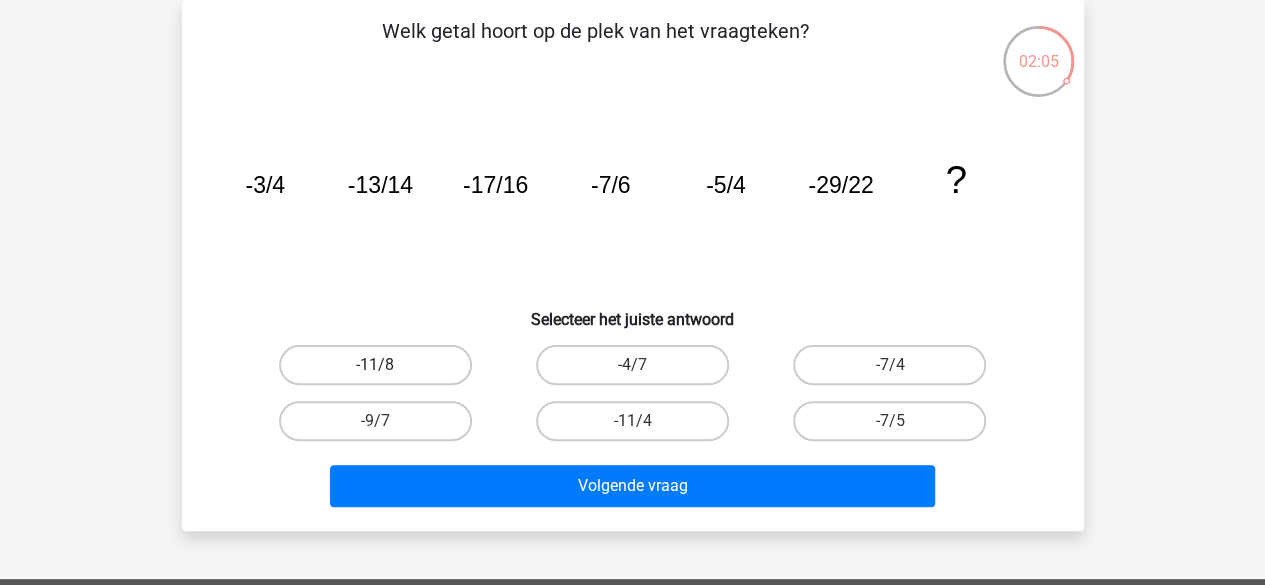 click on "-11/8" at bounding box center [375, 365] 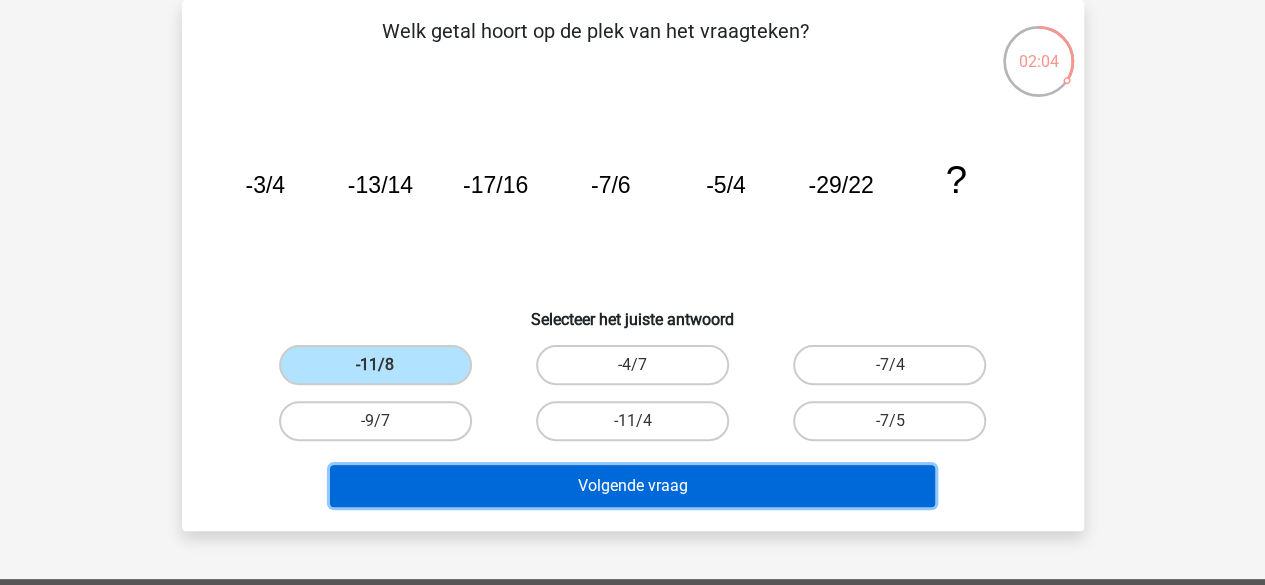 click on "Volgende vraag" at bounding box center (632, 486) 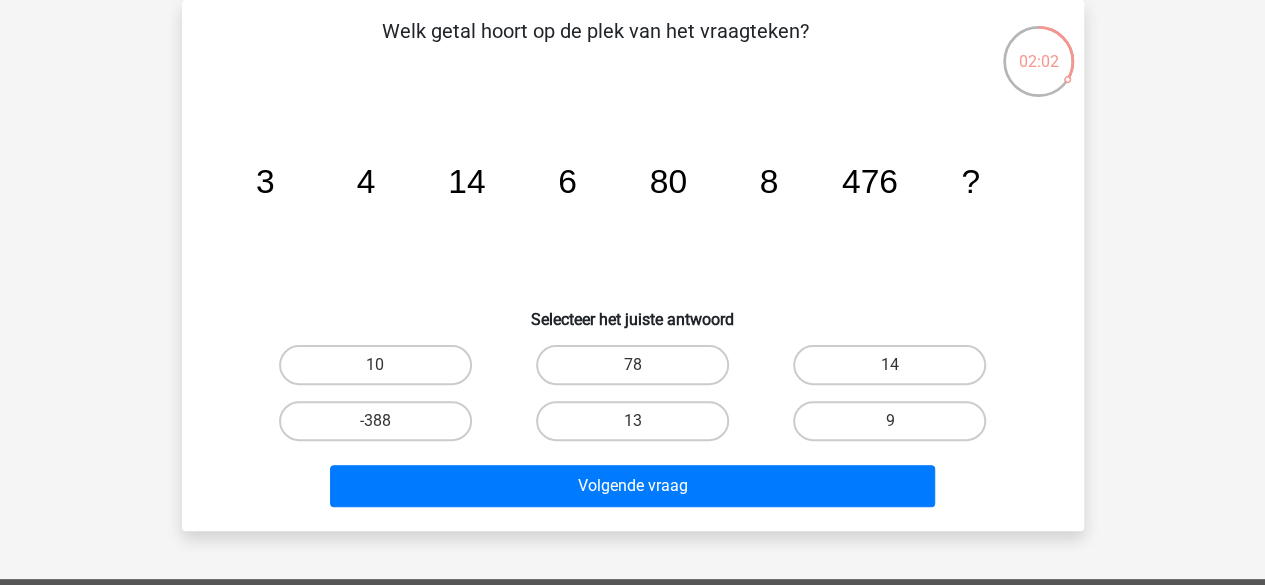 scroll, scrollTop: 0, scrollLeft: 0, axis: both 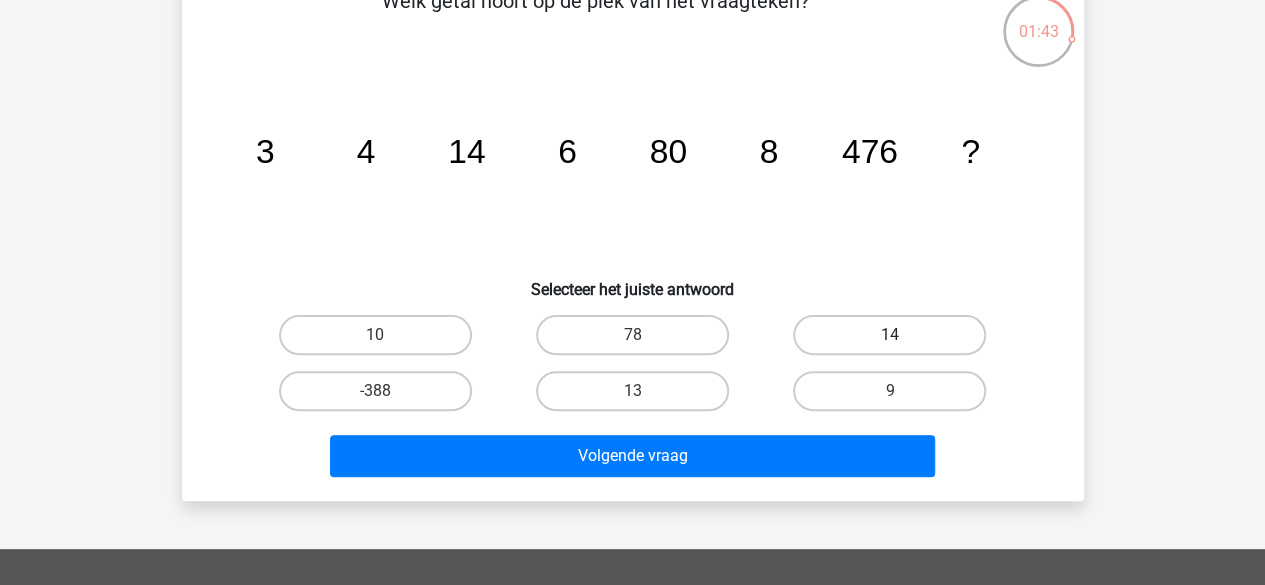 click on "14" at bounding box center (889, 335) 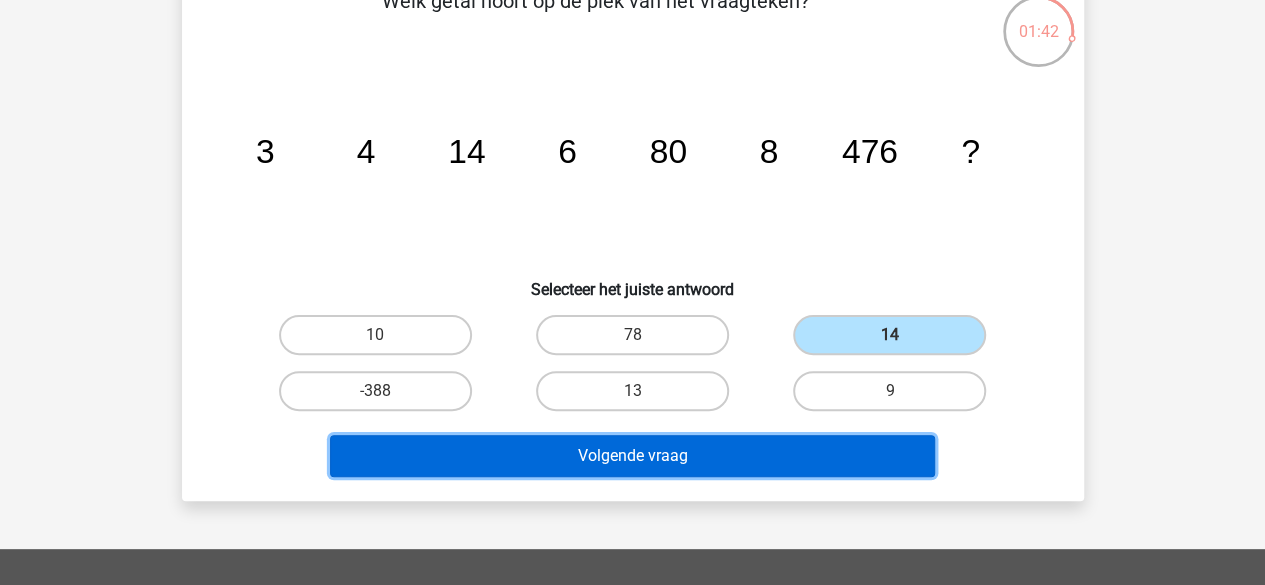 click on "Volgende vraag" at bounding box center (632, 456) 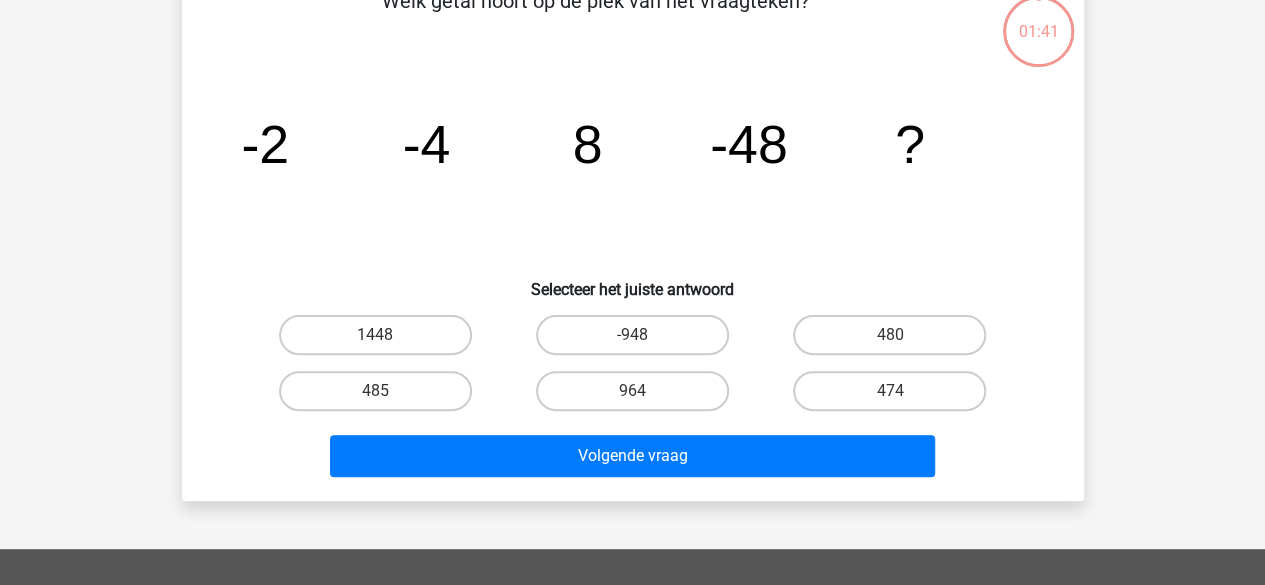 scroll, scrollTop: 92, scrollLeft: 0, axis: vertical 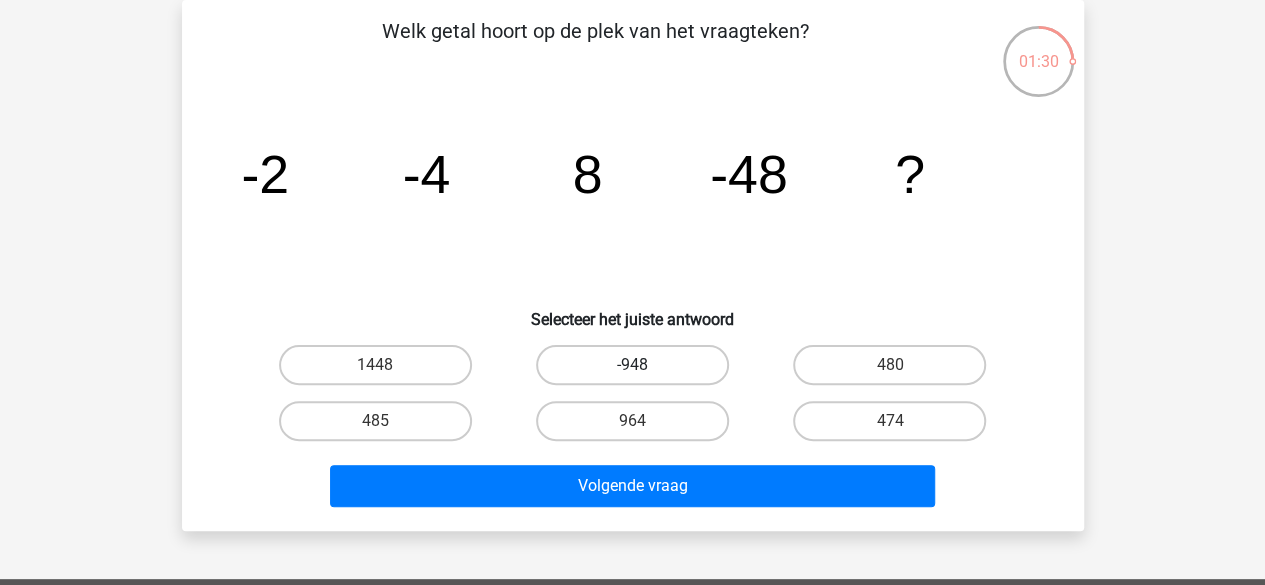 click on "-948" at bounding box center (632, 365) 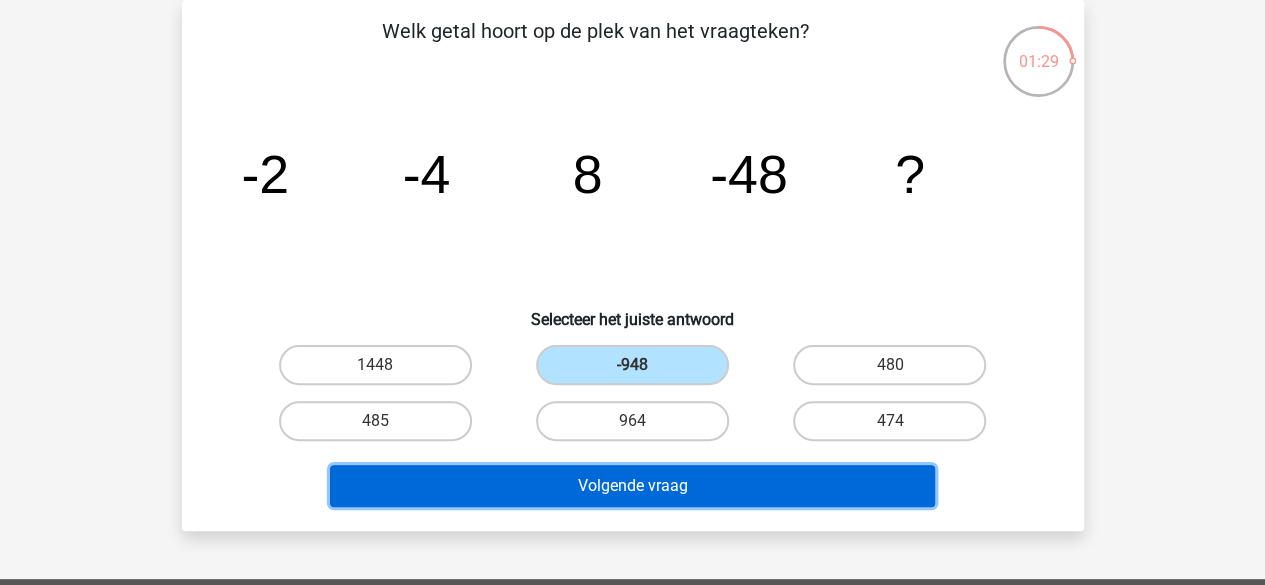 click on "Volgende vraag" at bounding box center (632, 486) 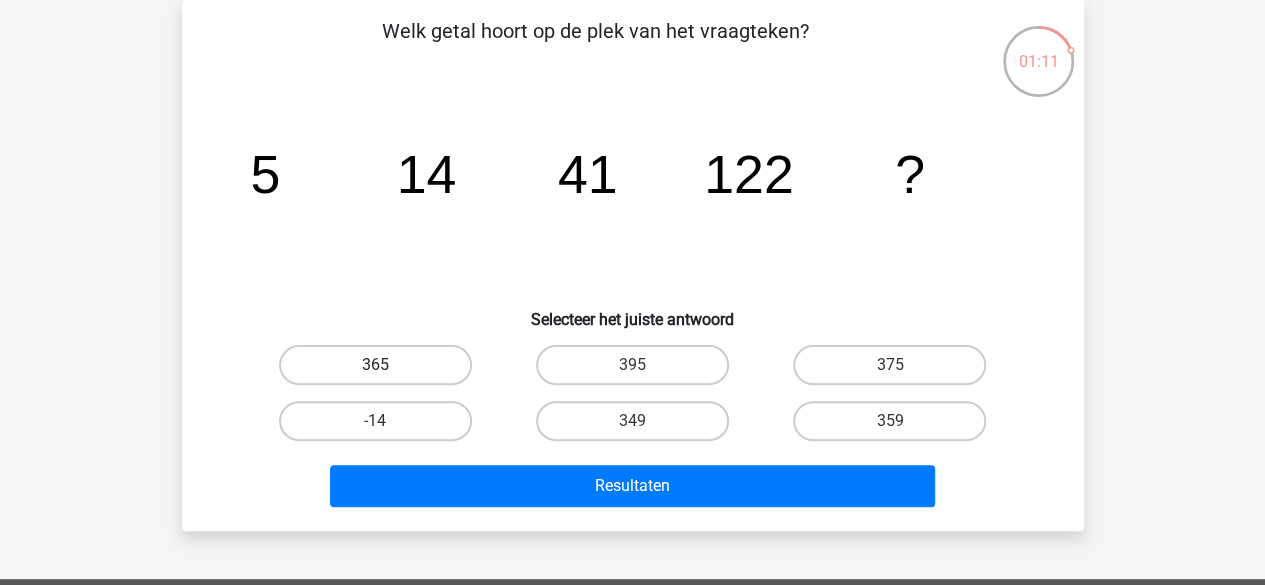 click on "365" at bounding box center (375, 365) 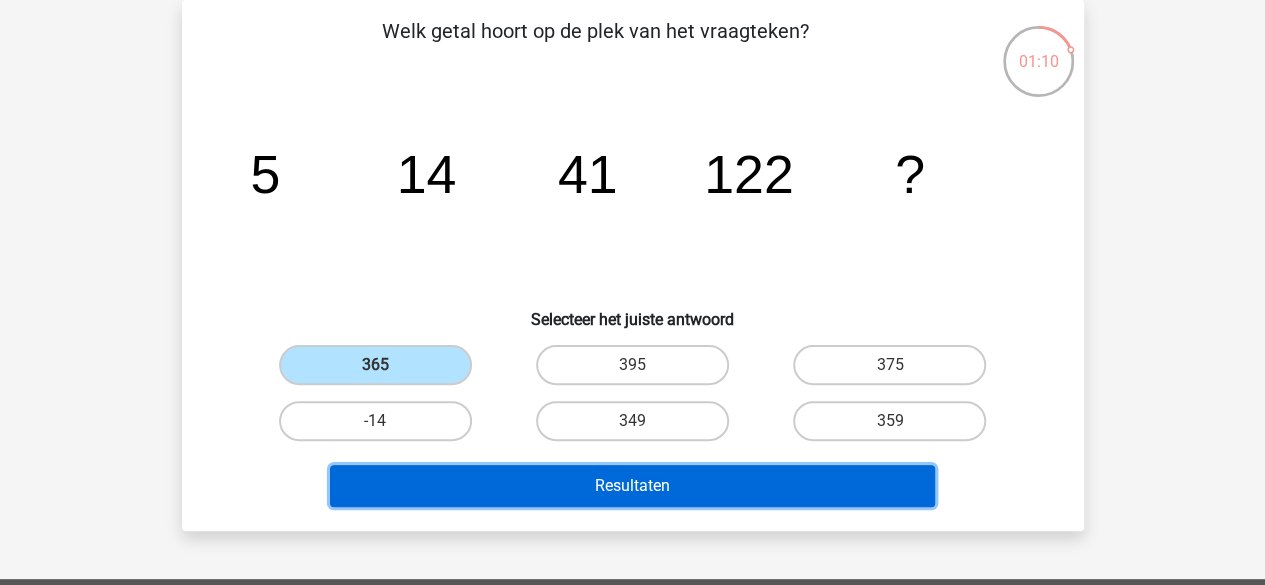 click on "Resultaten" at bounding box center [632, 486] 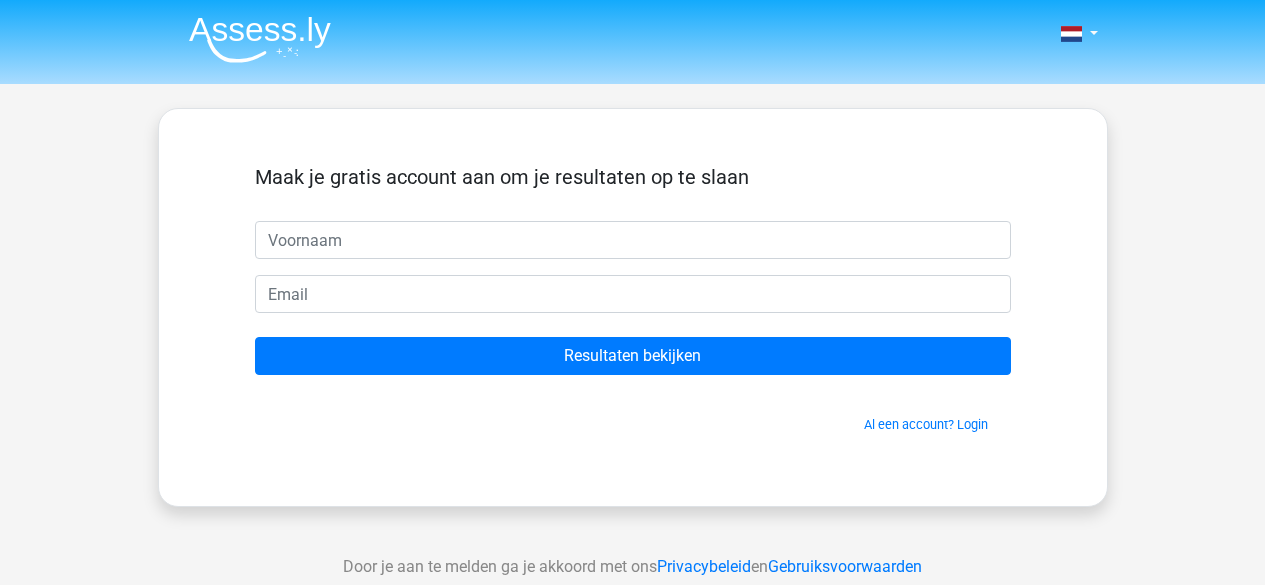 scroll, scrollTop: 0, scrollLeft: 0, axis: both 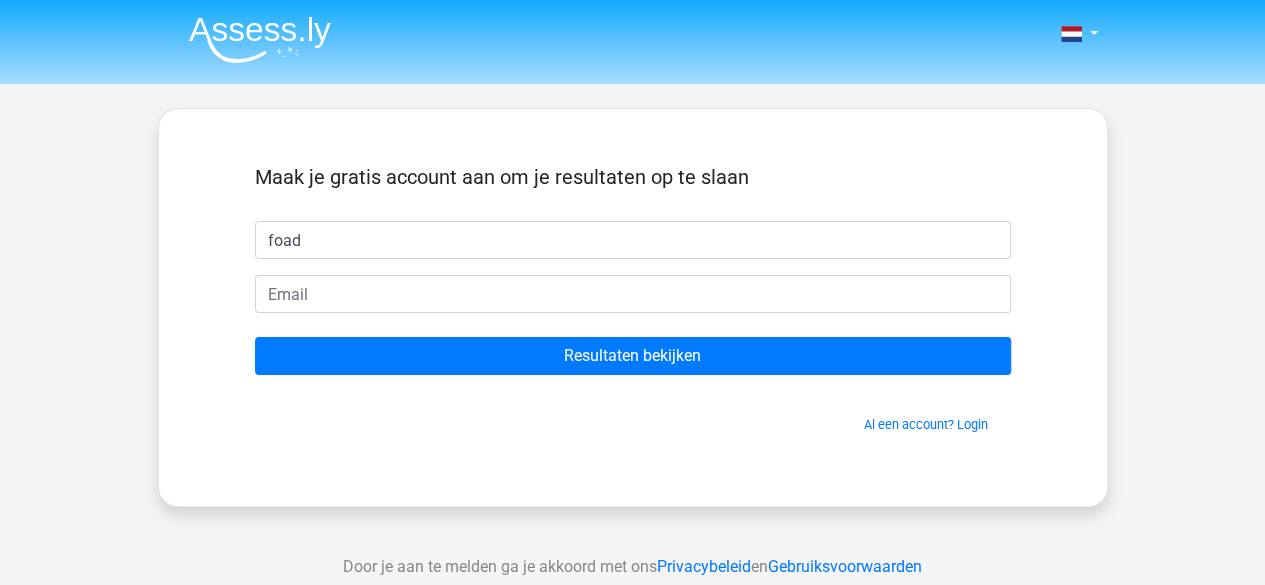 type on "foad" 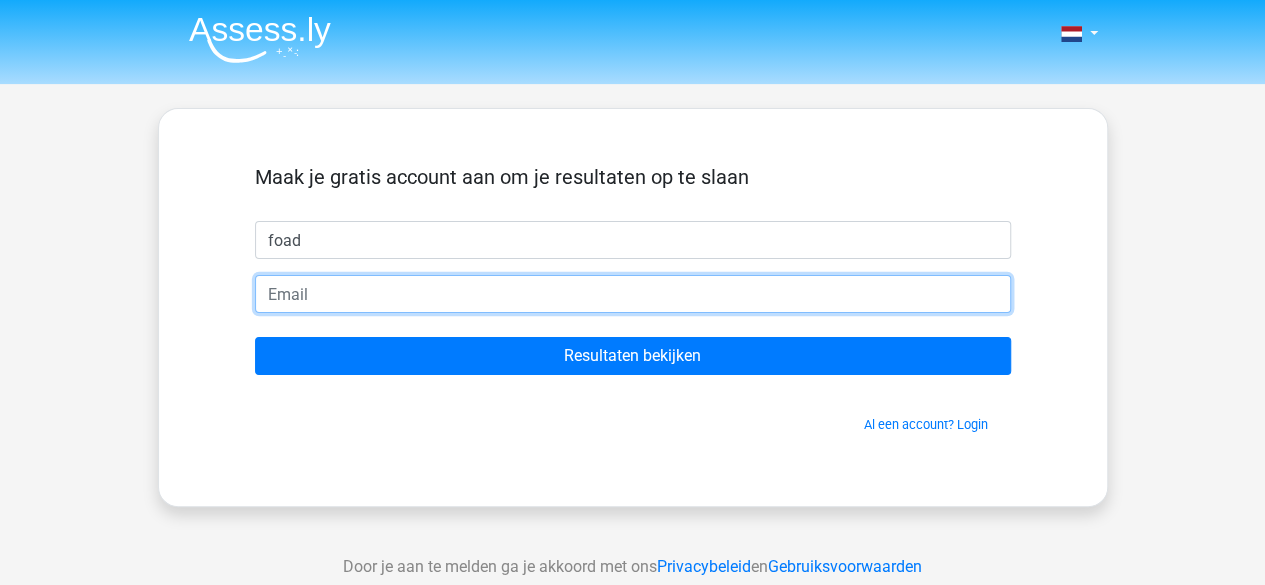 click at bounding box center (633, 294) 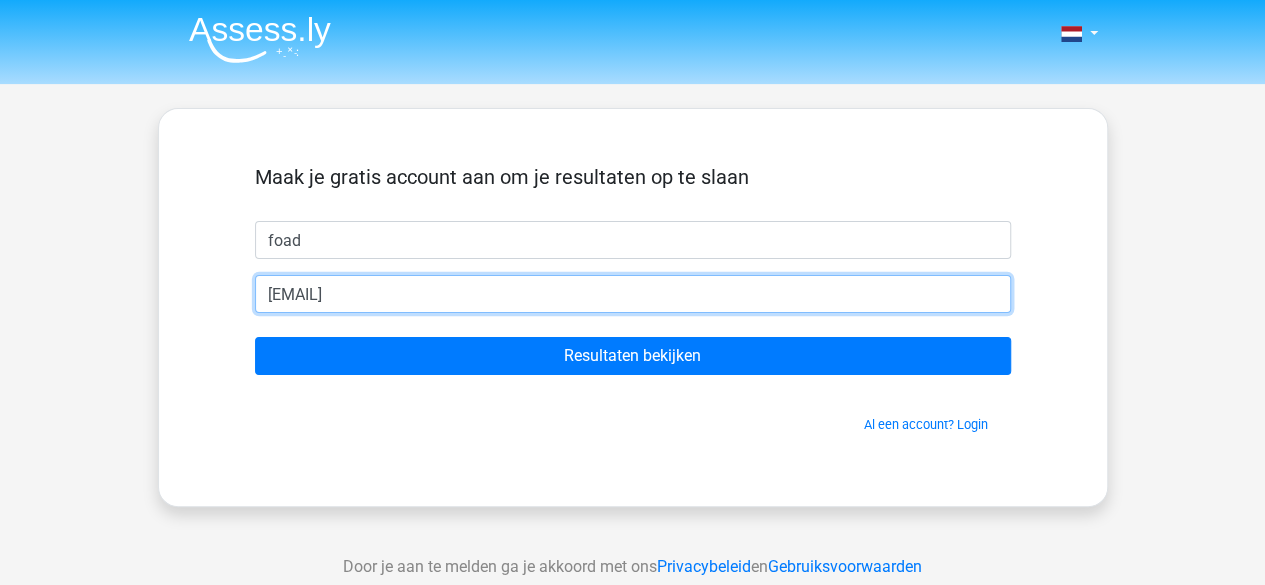 type on "[EMAIL]" 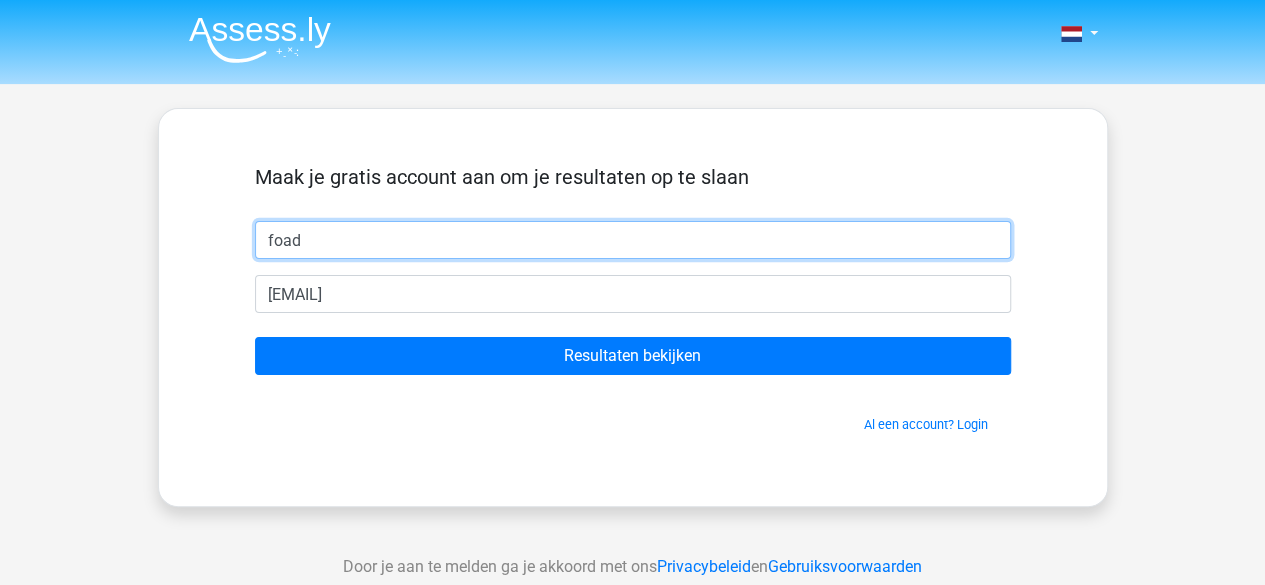 click on "foad" at bounding box center (633, 240) 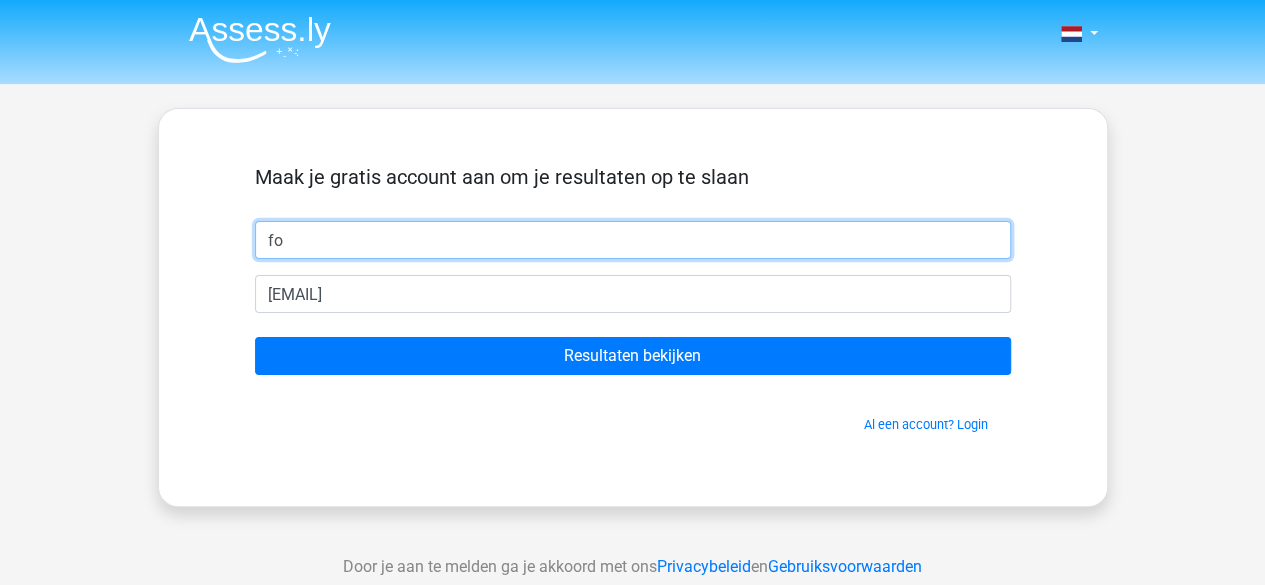 type on "f" 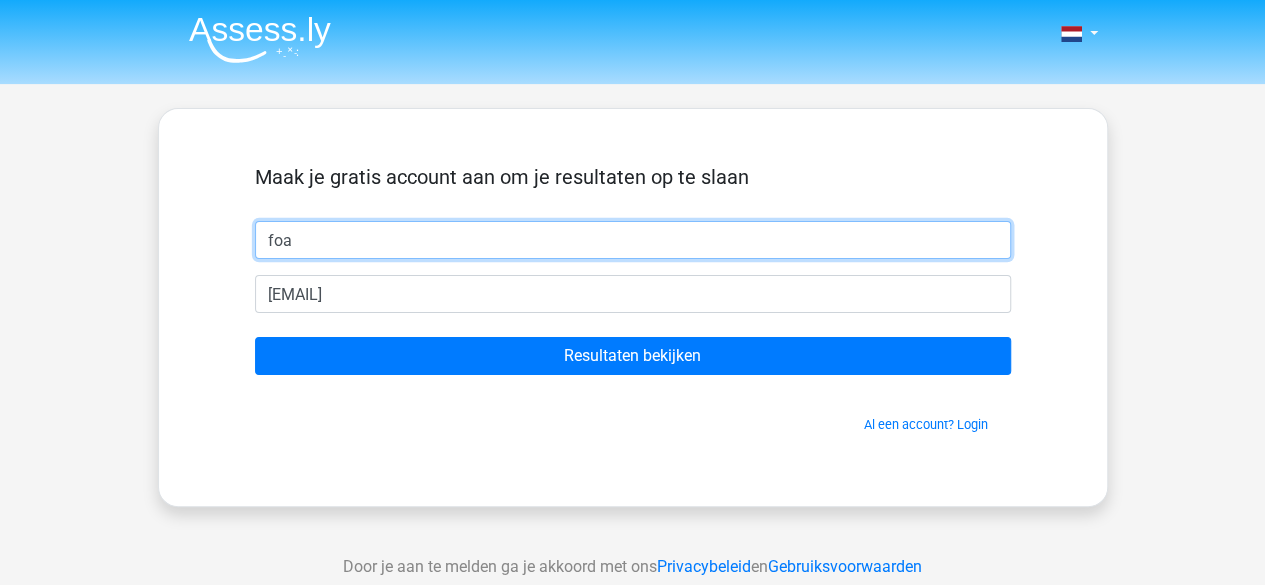 type on "foad" 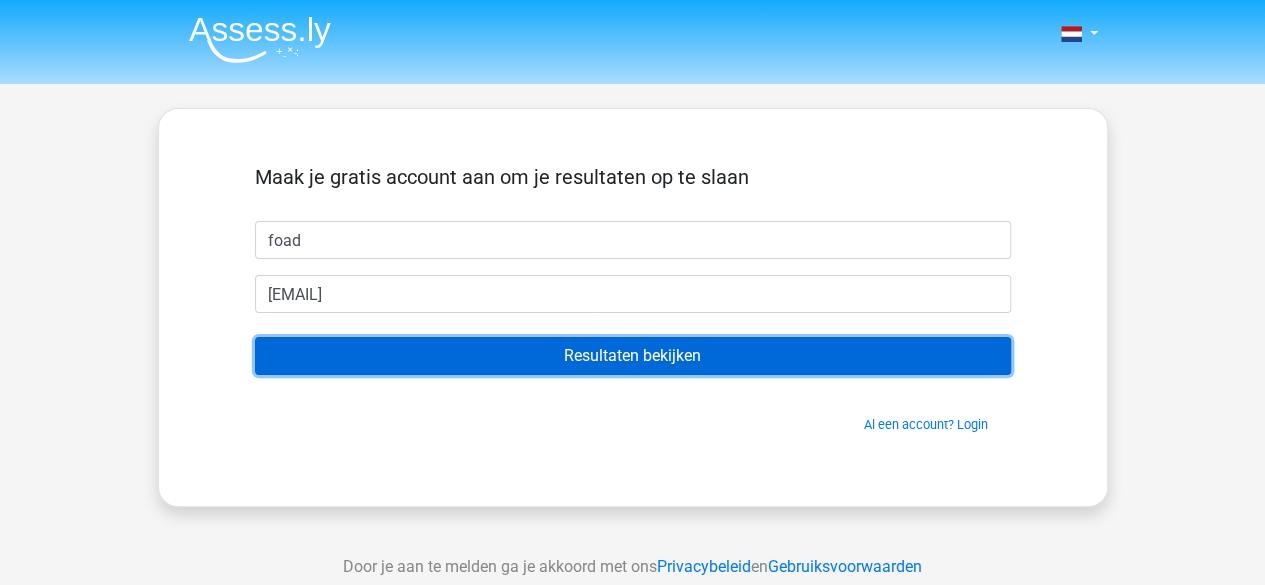 click on "Resultaten bekijken" at bounding box center [633, 356] 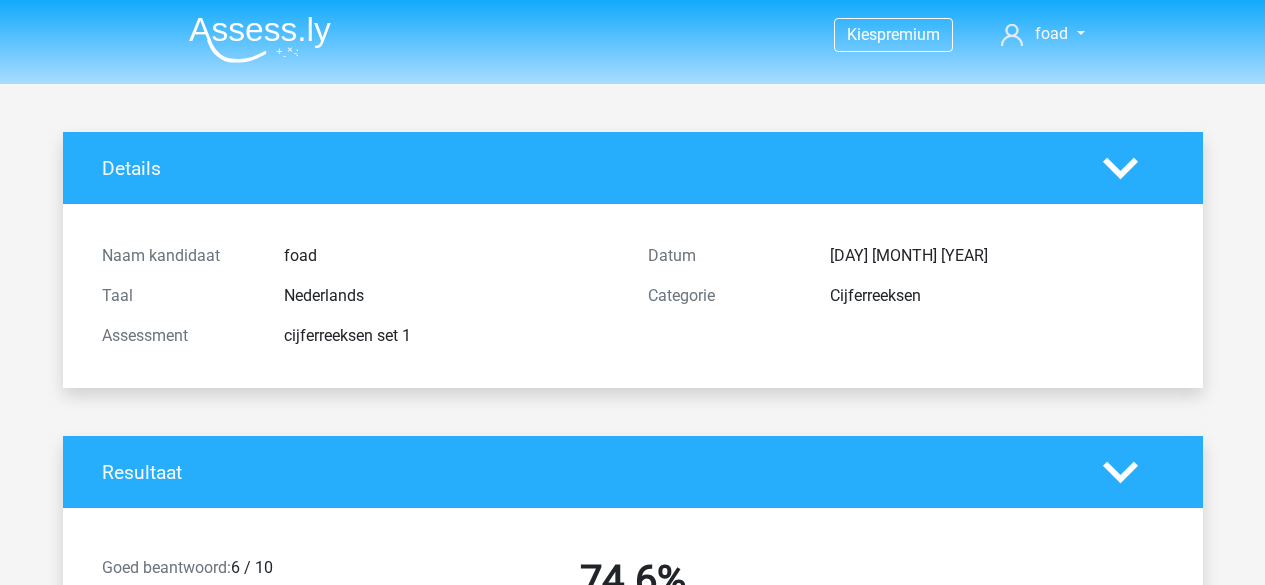 scroll, scrollTop: 0, scrollLeft: 0, axis: both 